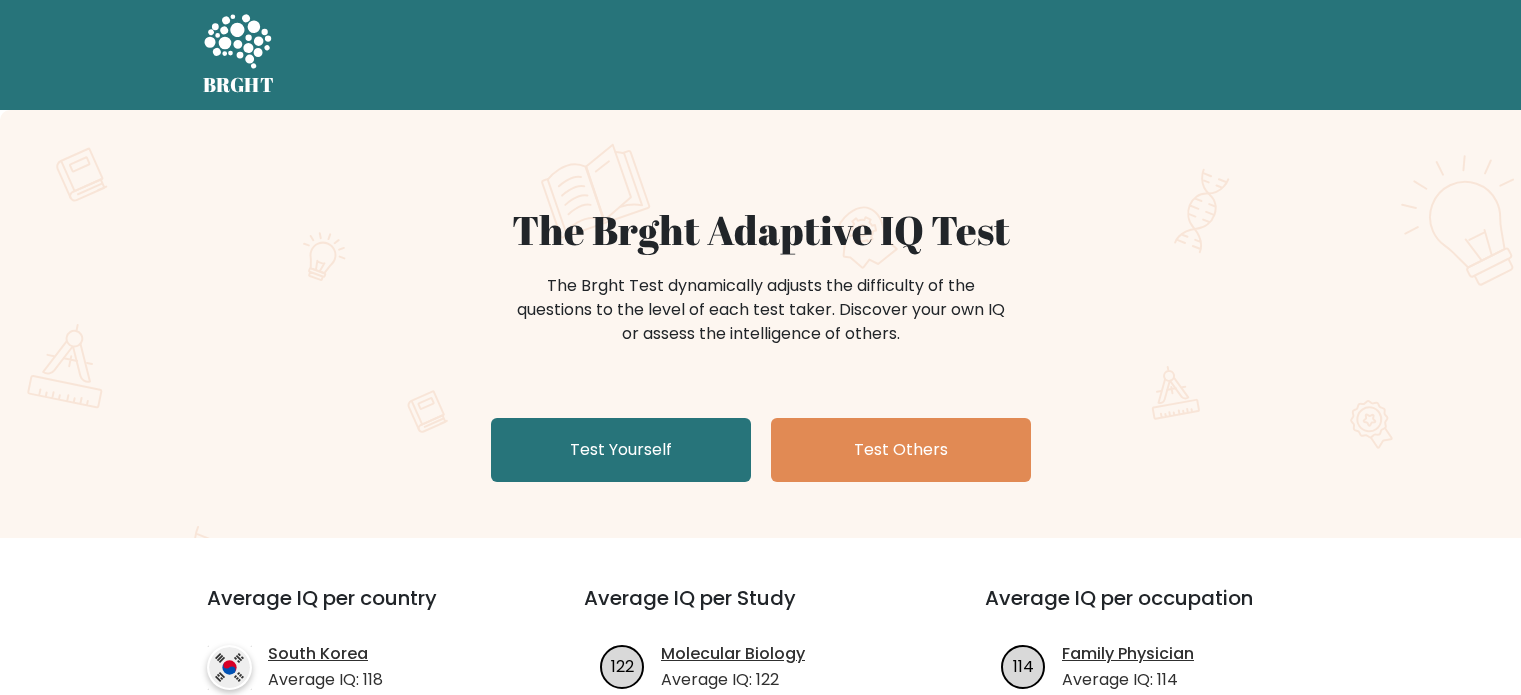 scroll, scrollTop: 0, scrollLeft: 0, axis: both 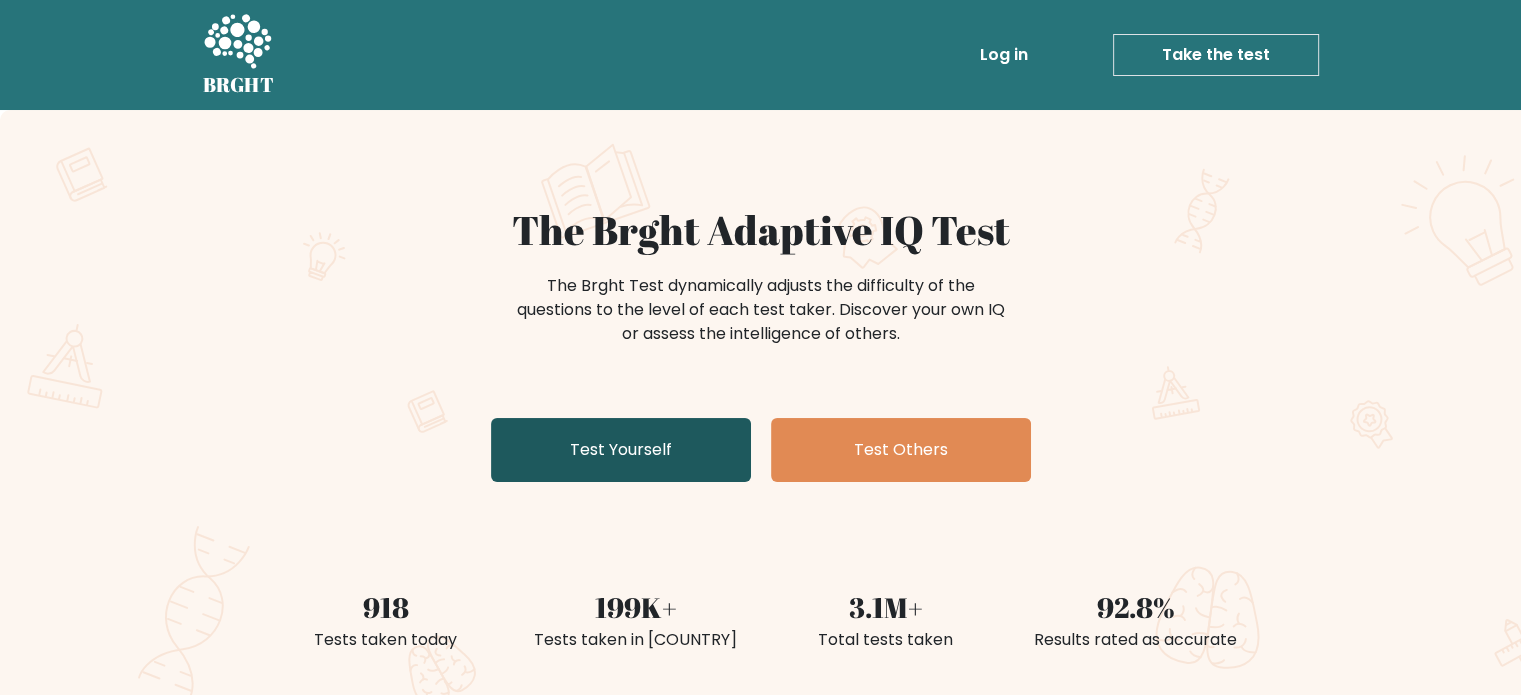 click on "Test Yourself" at bounding box center (621, 450) 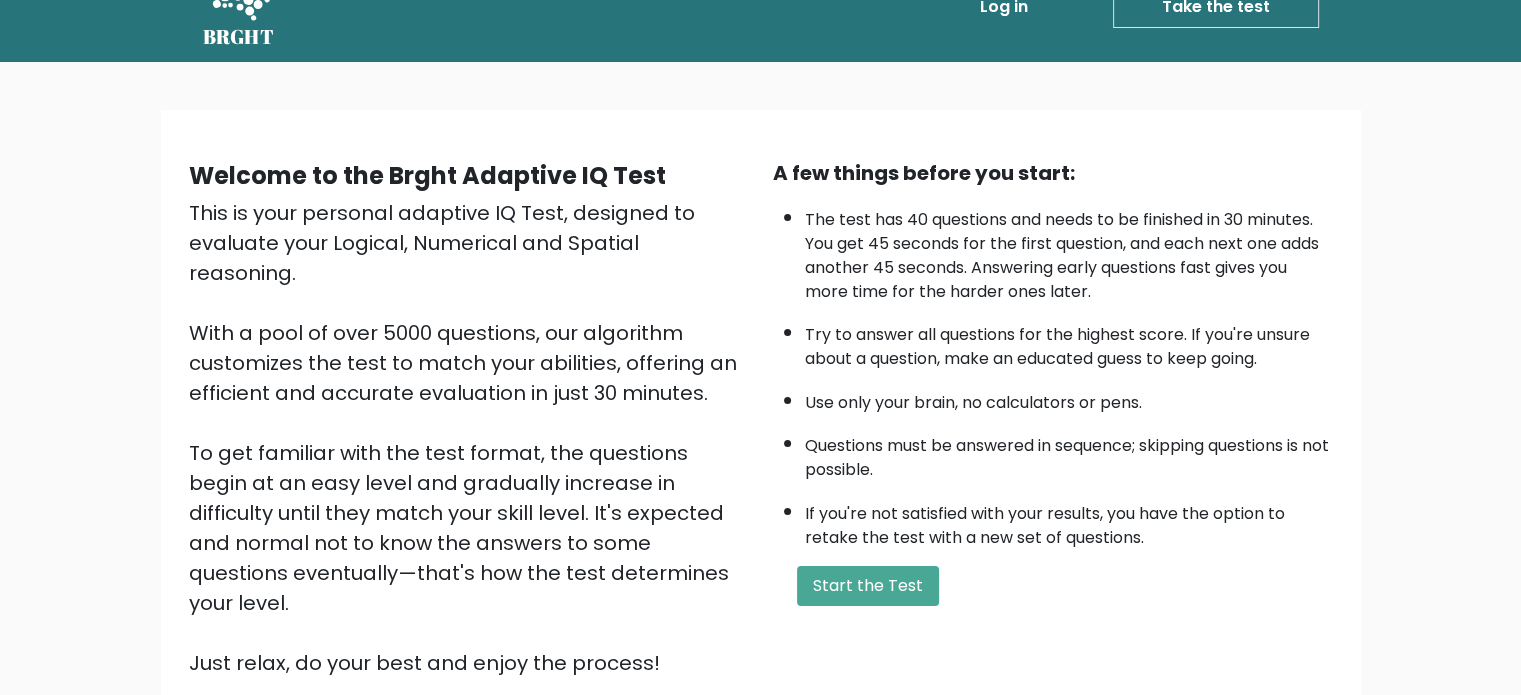 scroll, scrollTop: 52, scrollLeft: 0, axis: vertical 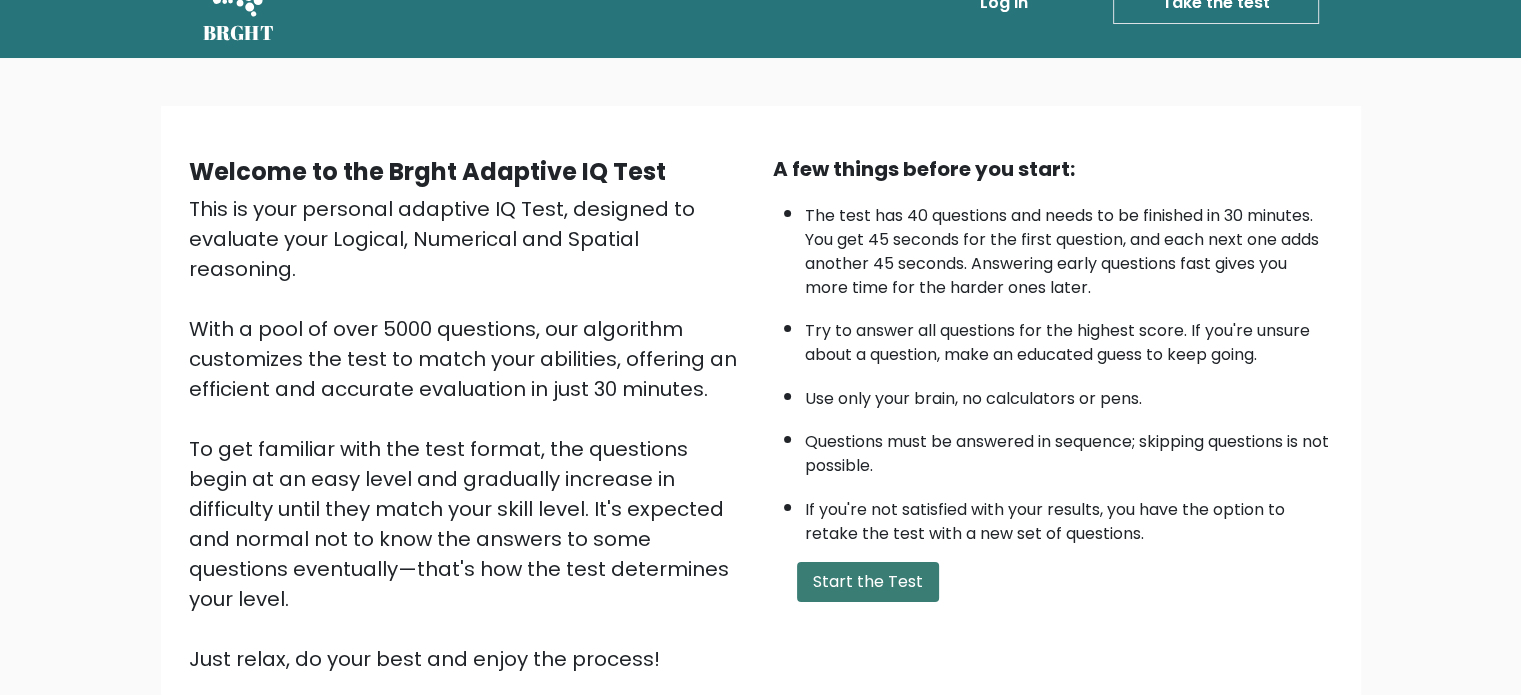 click on "Start the Test" at bounding box center [868, 582] 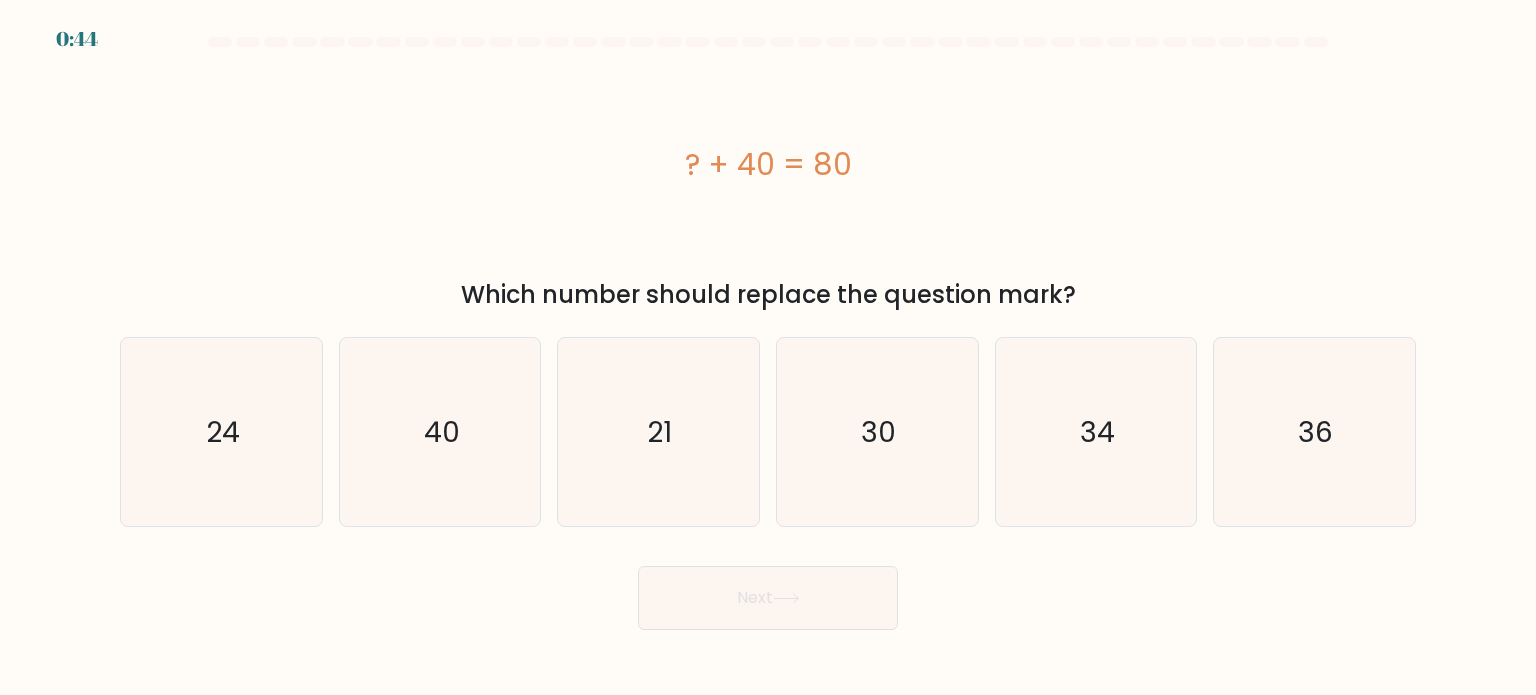 scroll, scrollTop: 0, scrollLeft: 0, axis: both 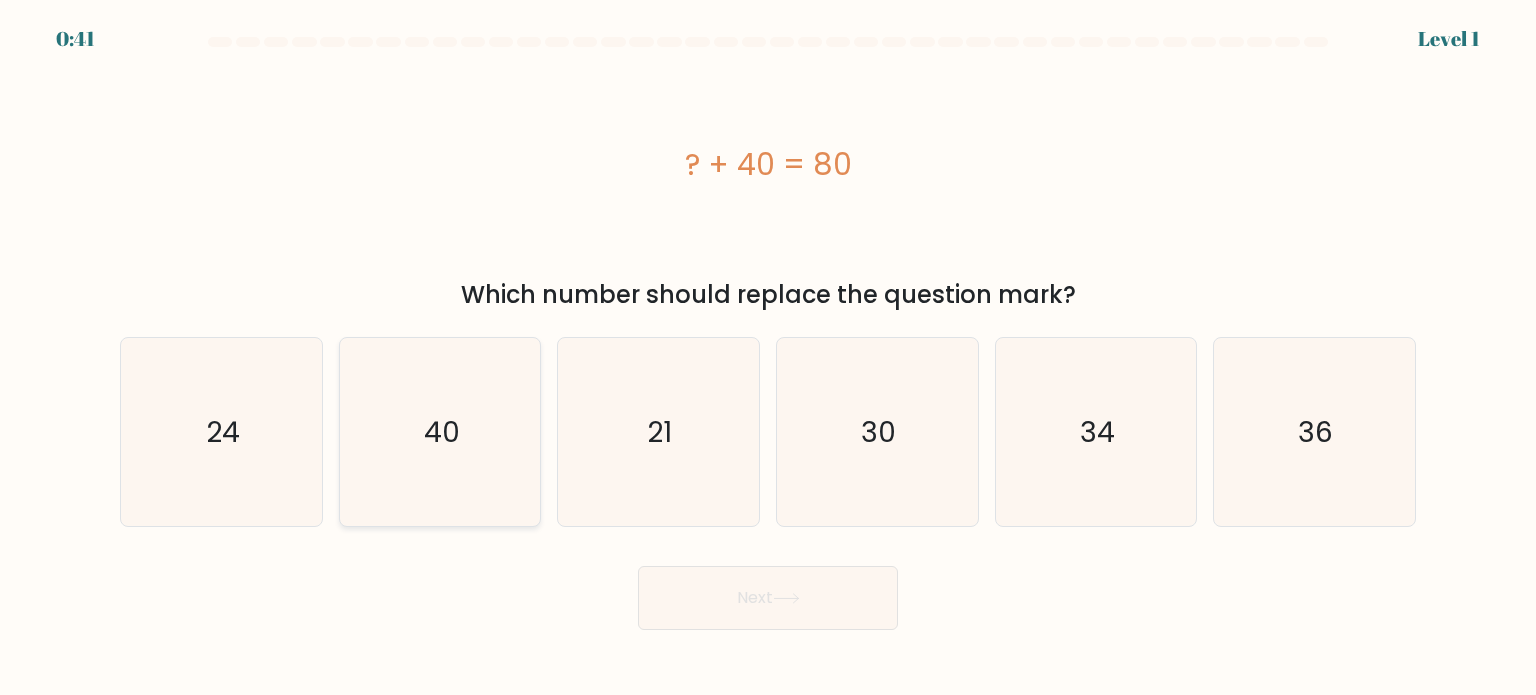click on "40" 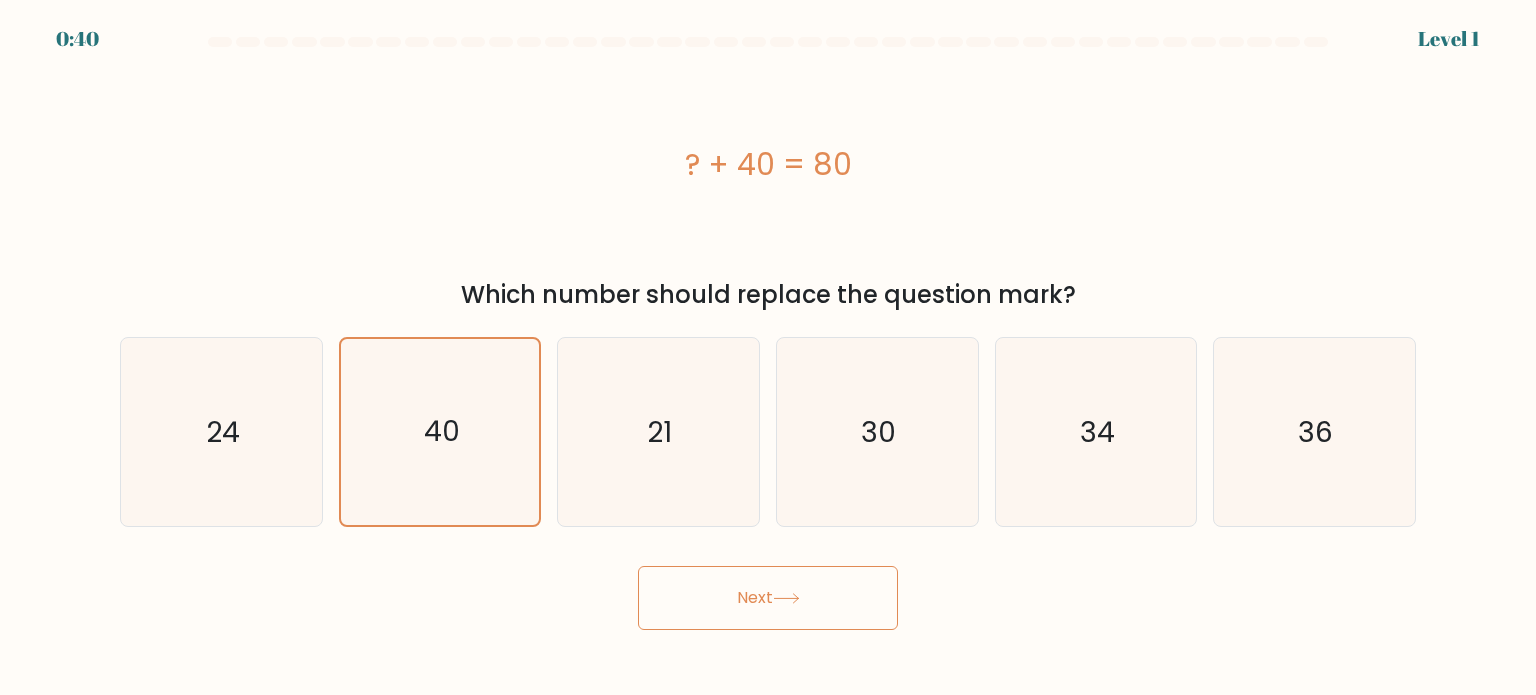 click on "Next" at bounding box center (768, 598) 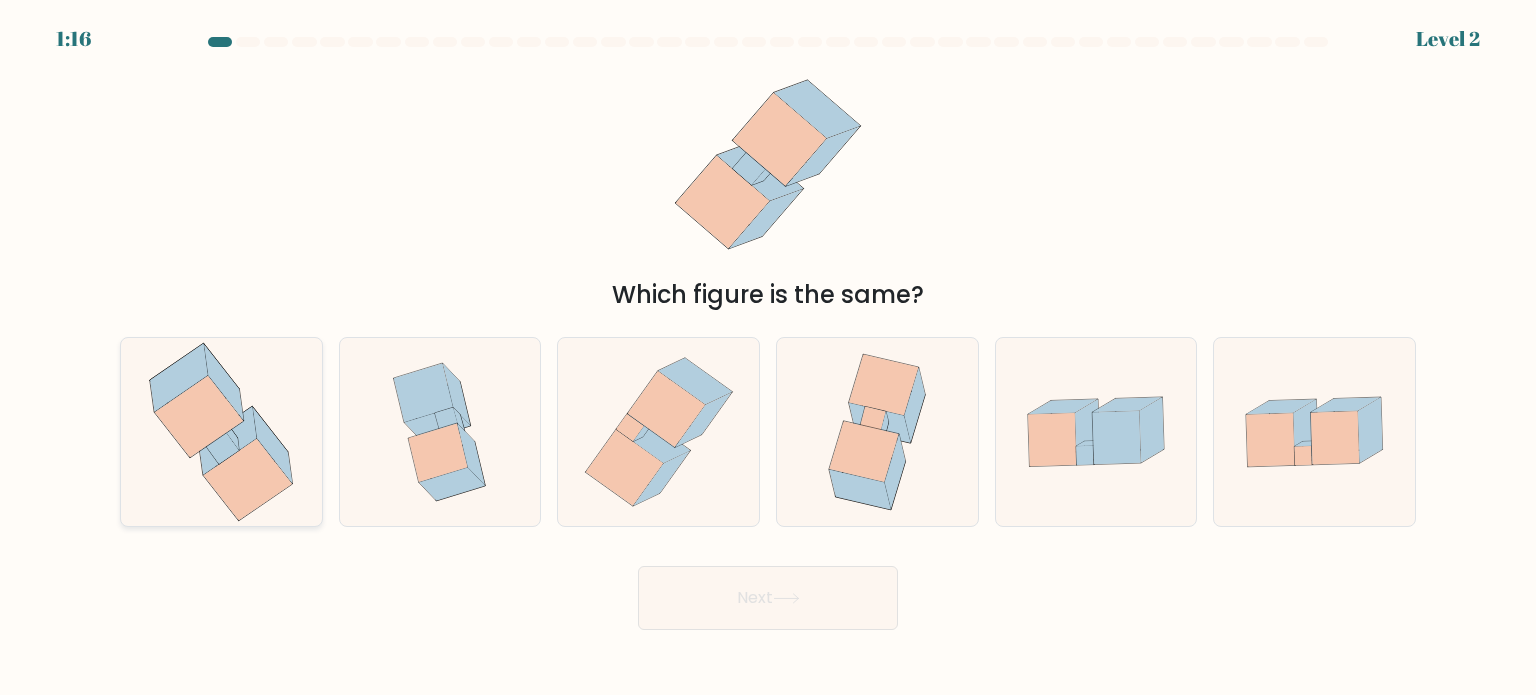 click 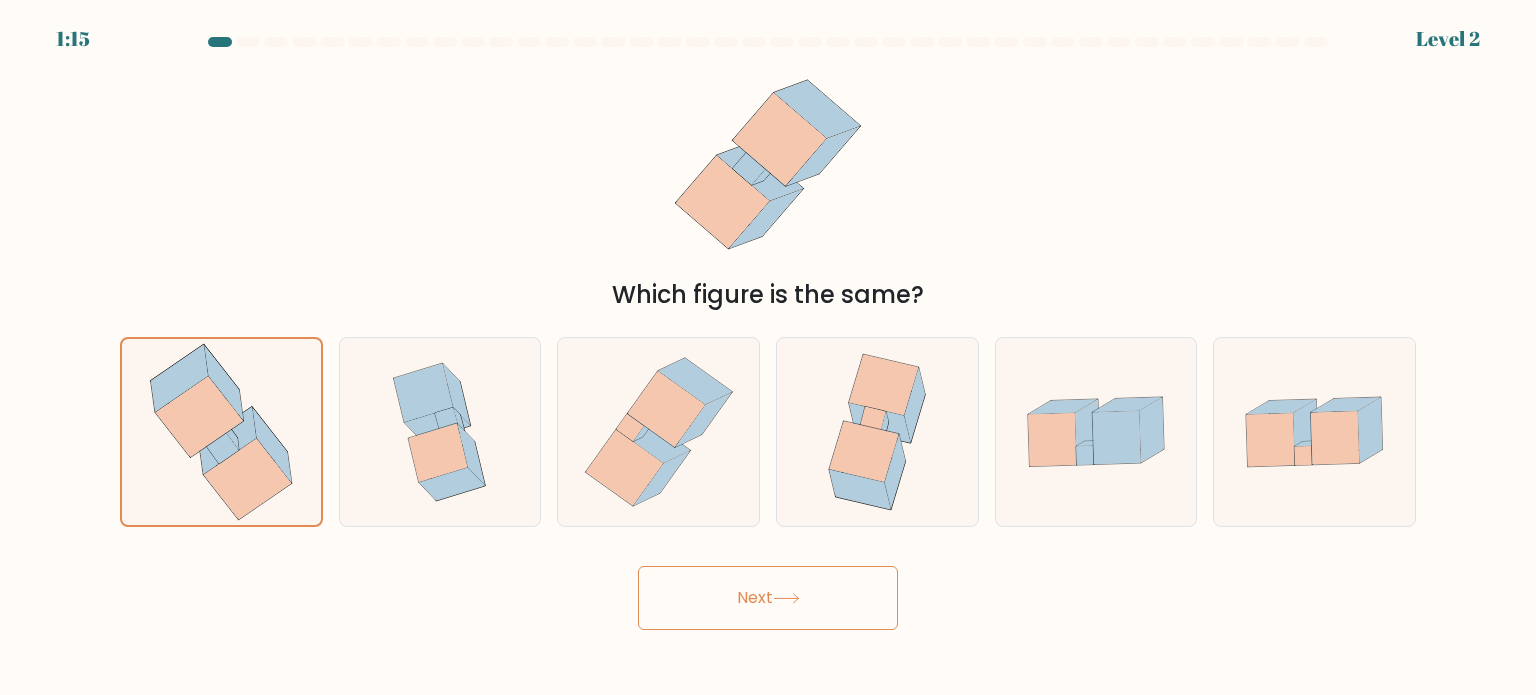 click on "Next" at bounding box center [768, 598] 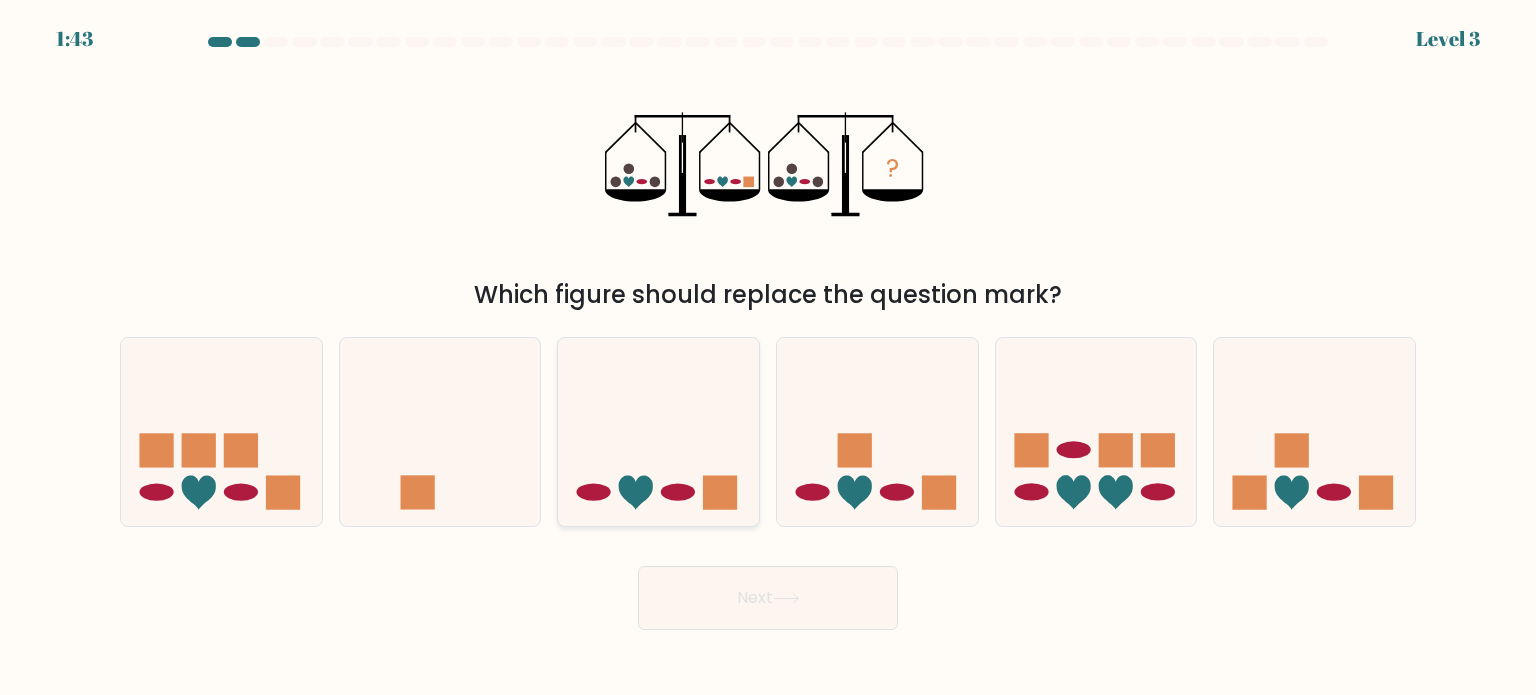 click 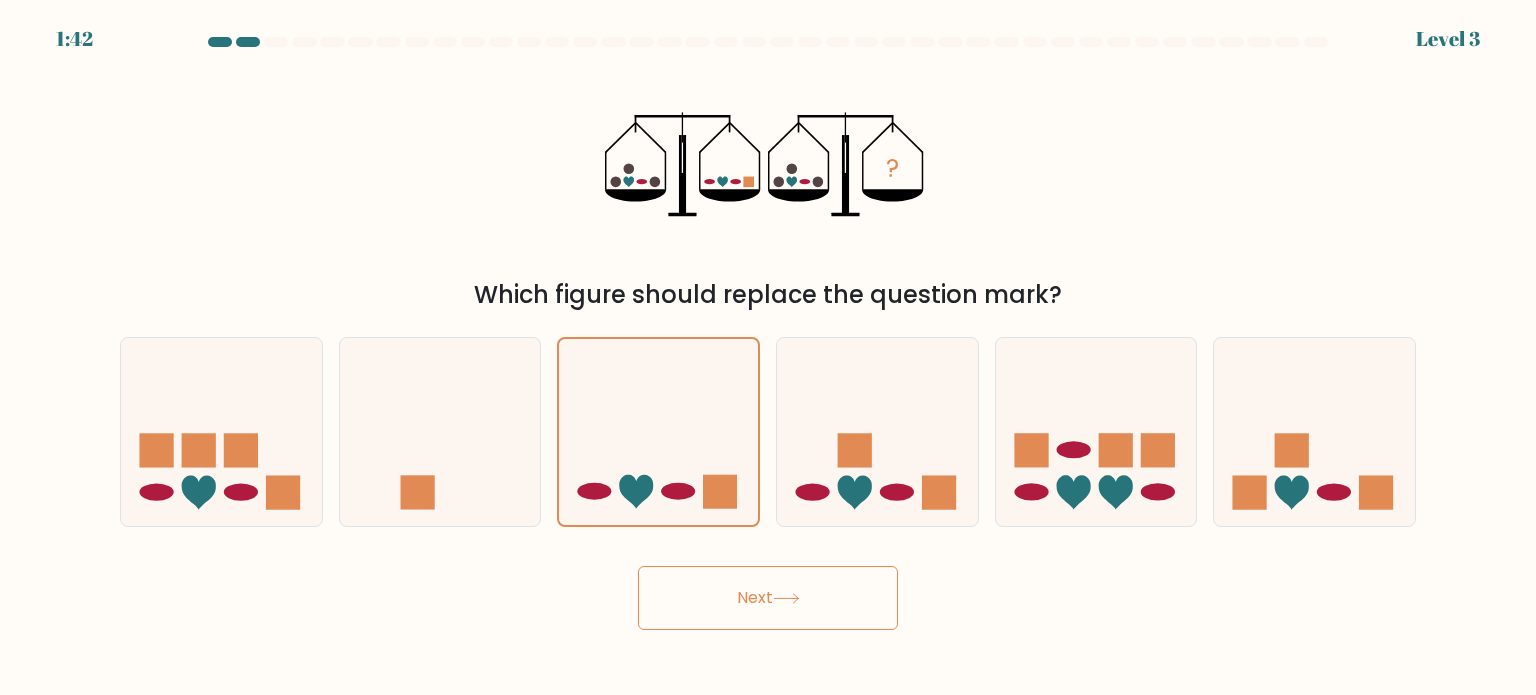 click on "1:42
Level 3" at bounding box center (768, 347) 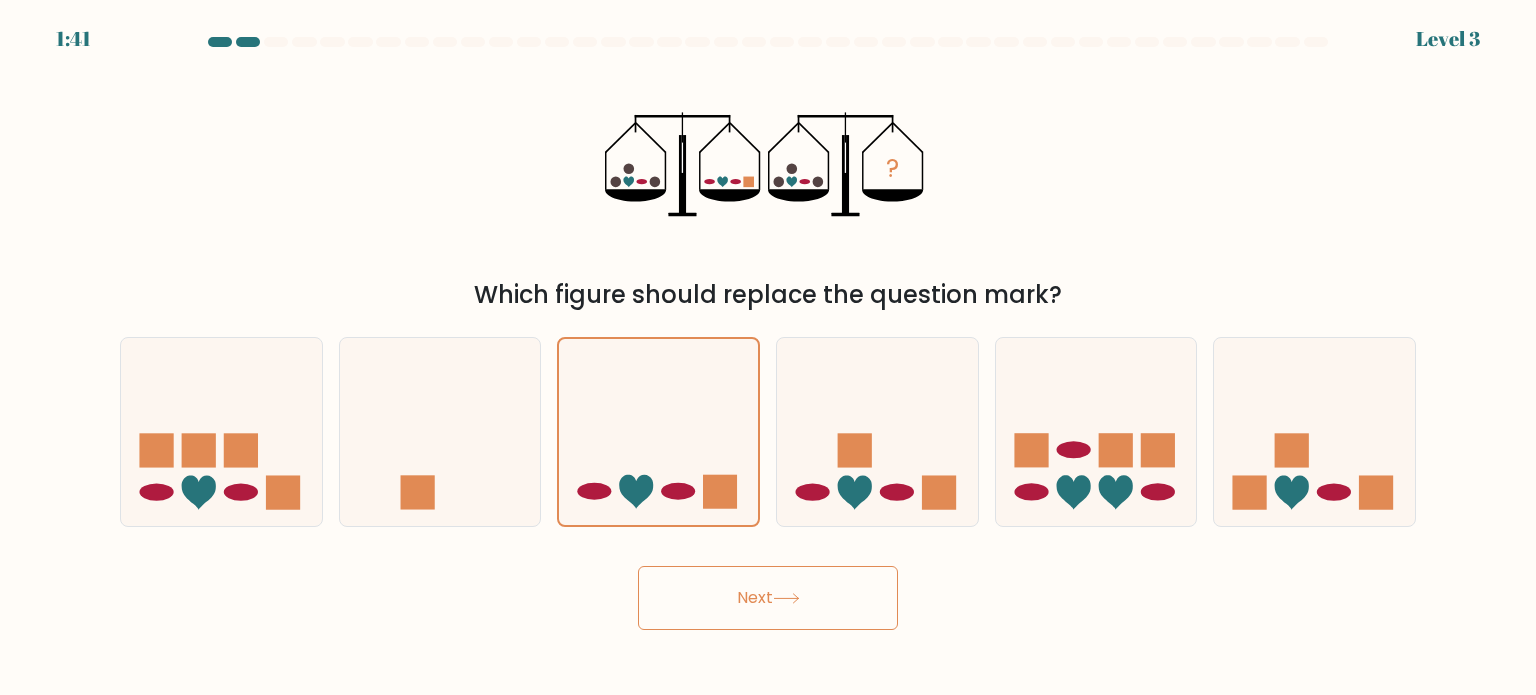 click on "Next" at bounding box center [768, 598] 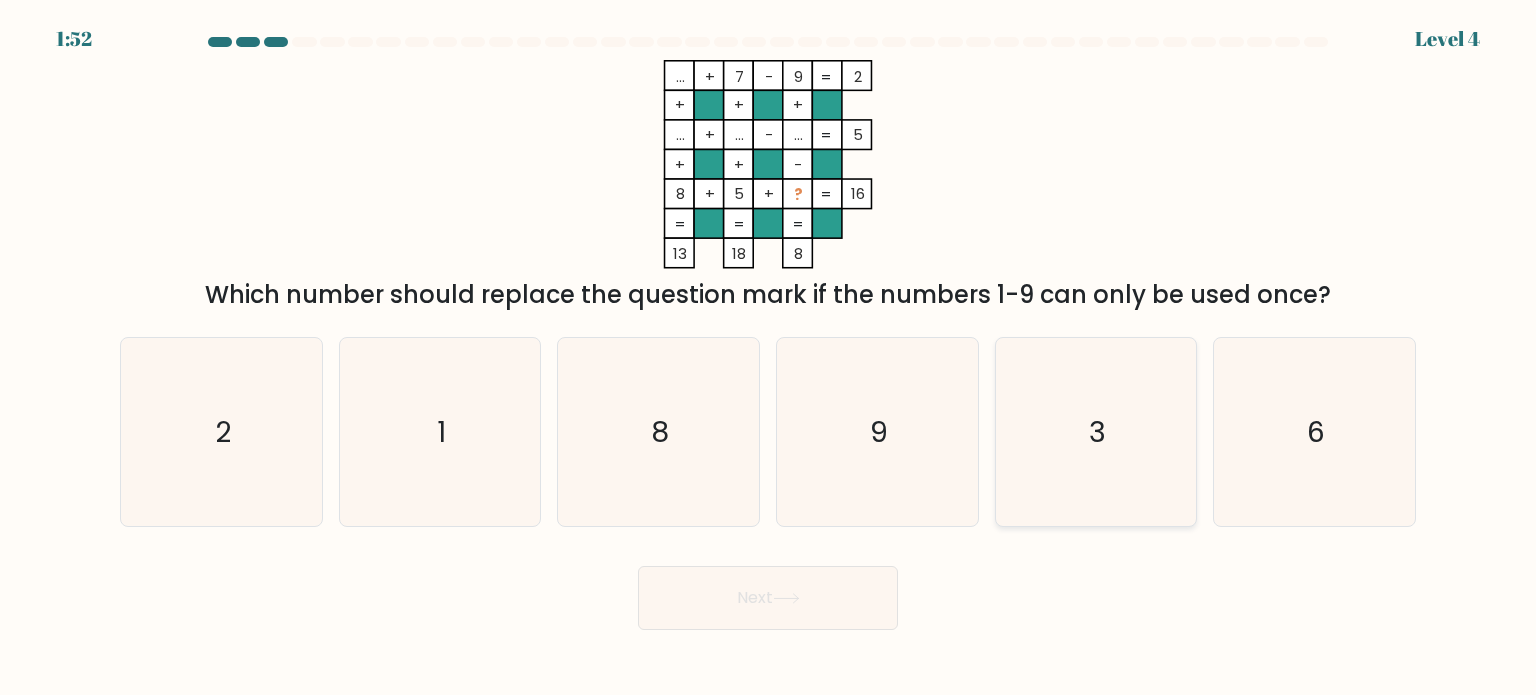 click on "3" at bounding box center [1096, 432] 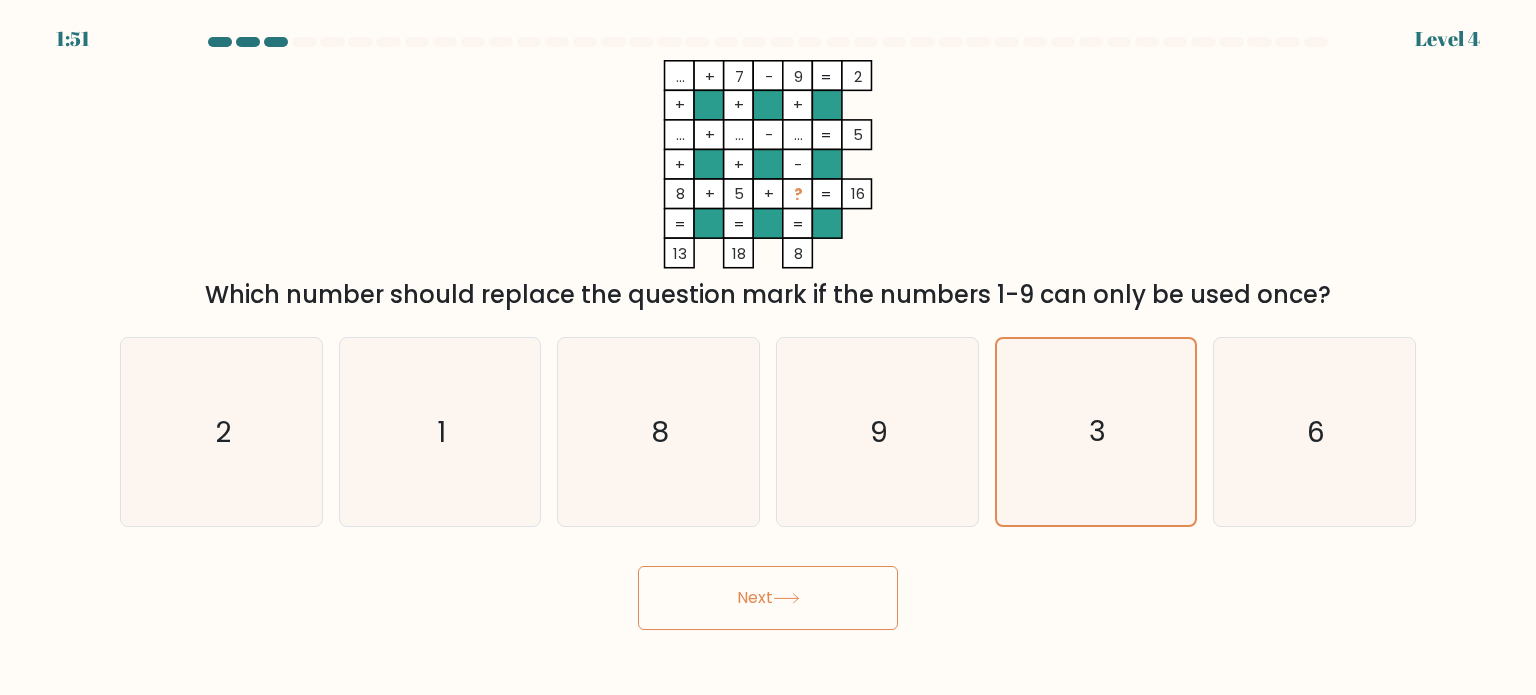 click on "1:51
Level 4" at bounding box center [768, 347] 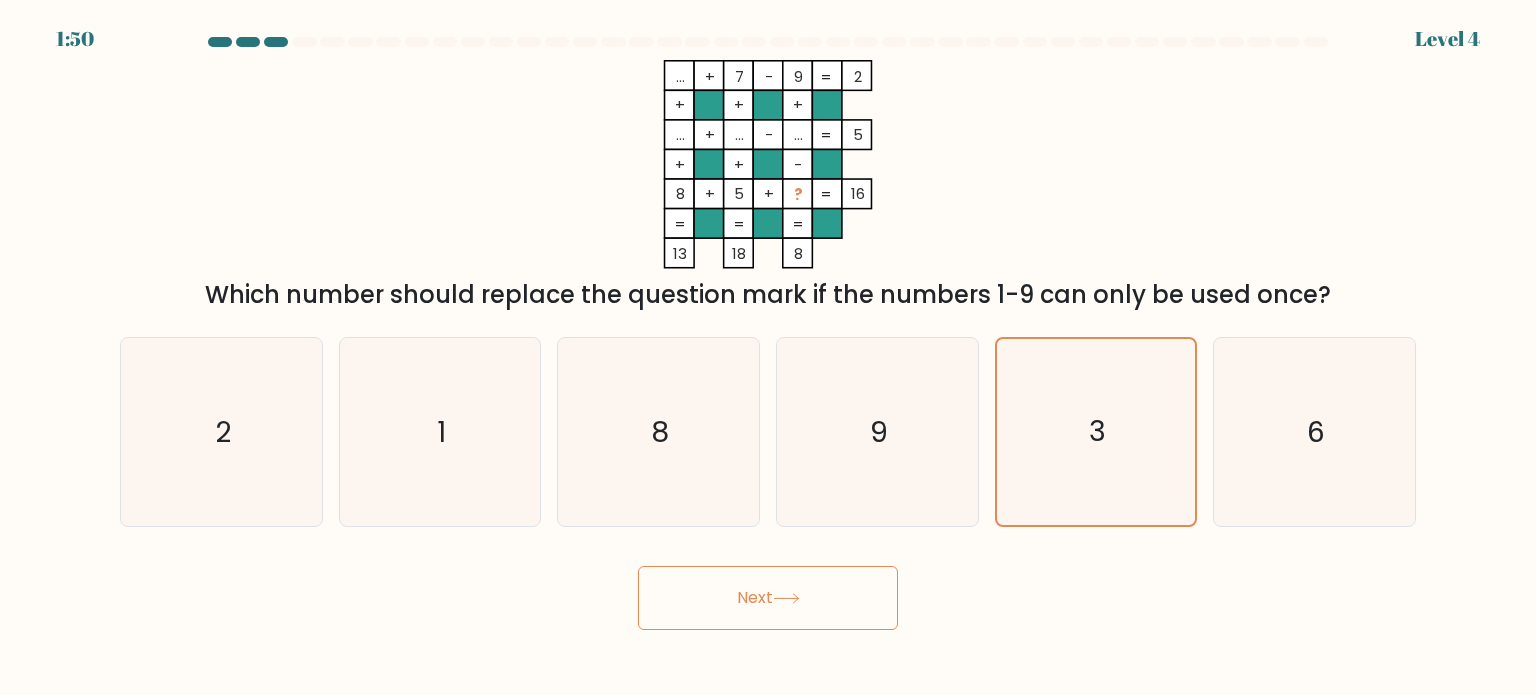 click on "Next" at bounding box center [768, 598] 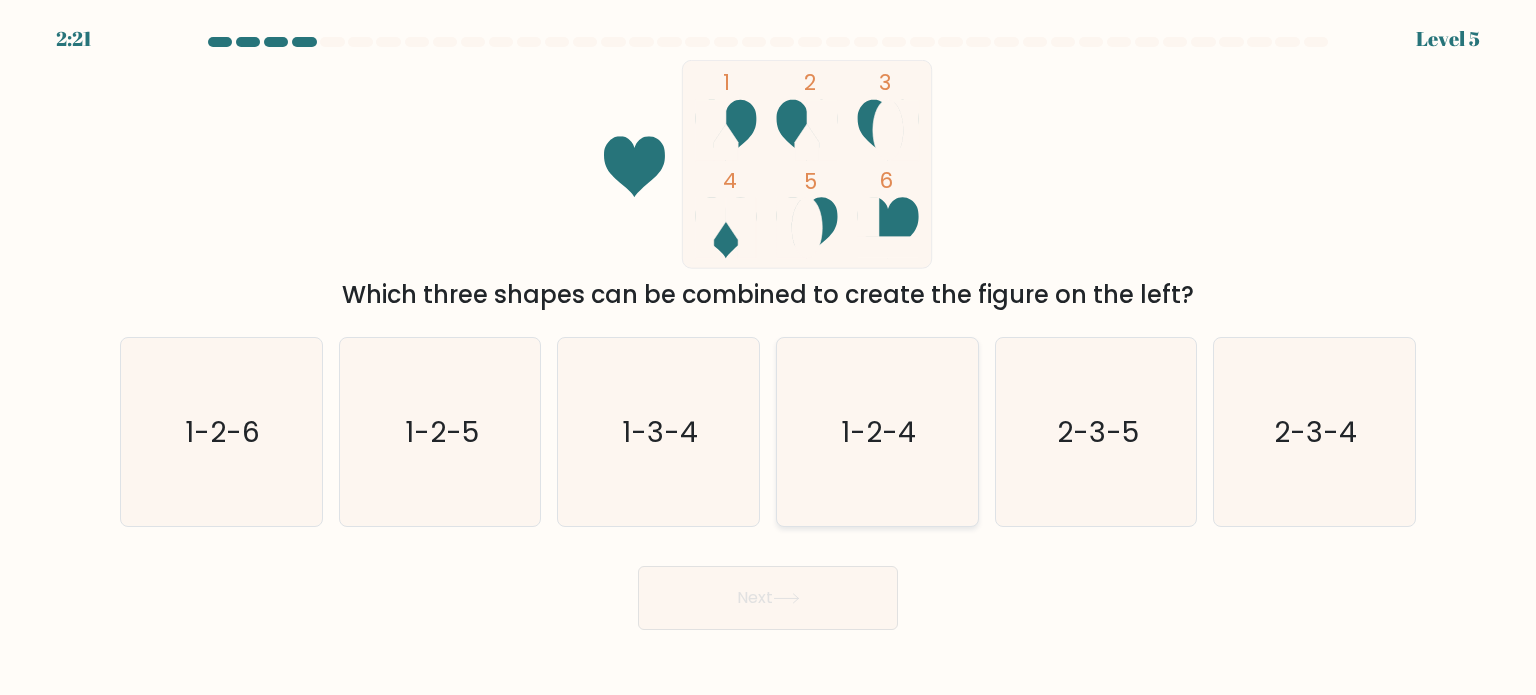 click on "1-2-4" 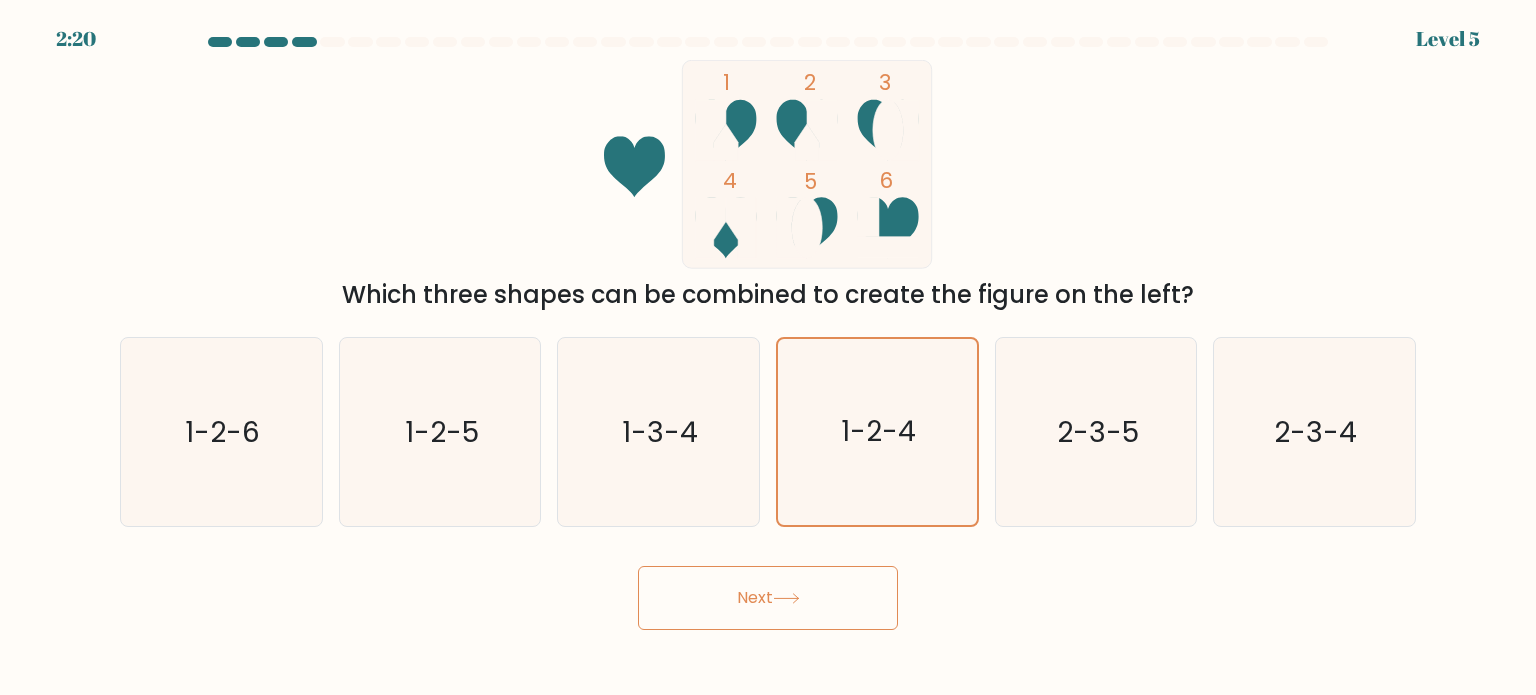 click on "Next" at bounding box center (768, 598) 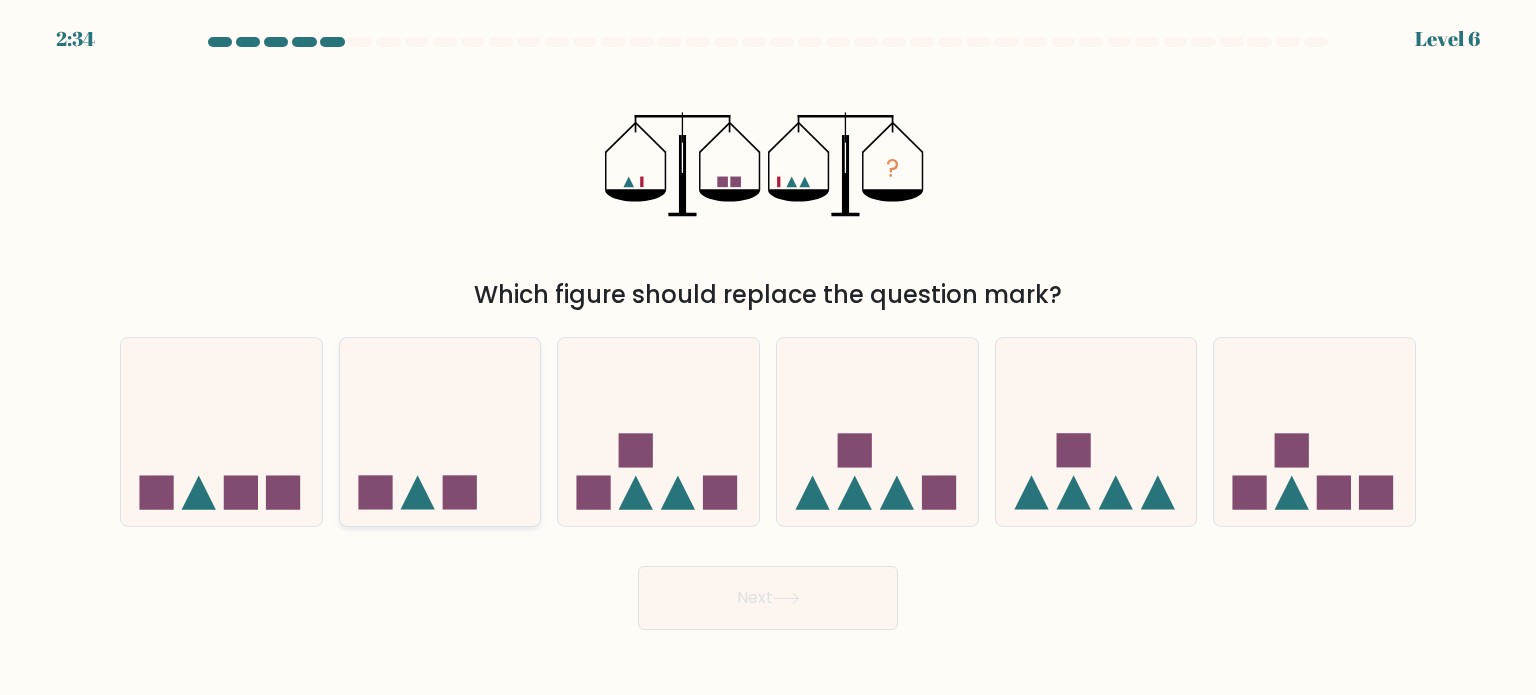 click 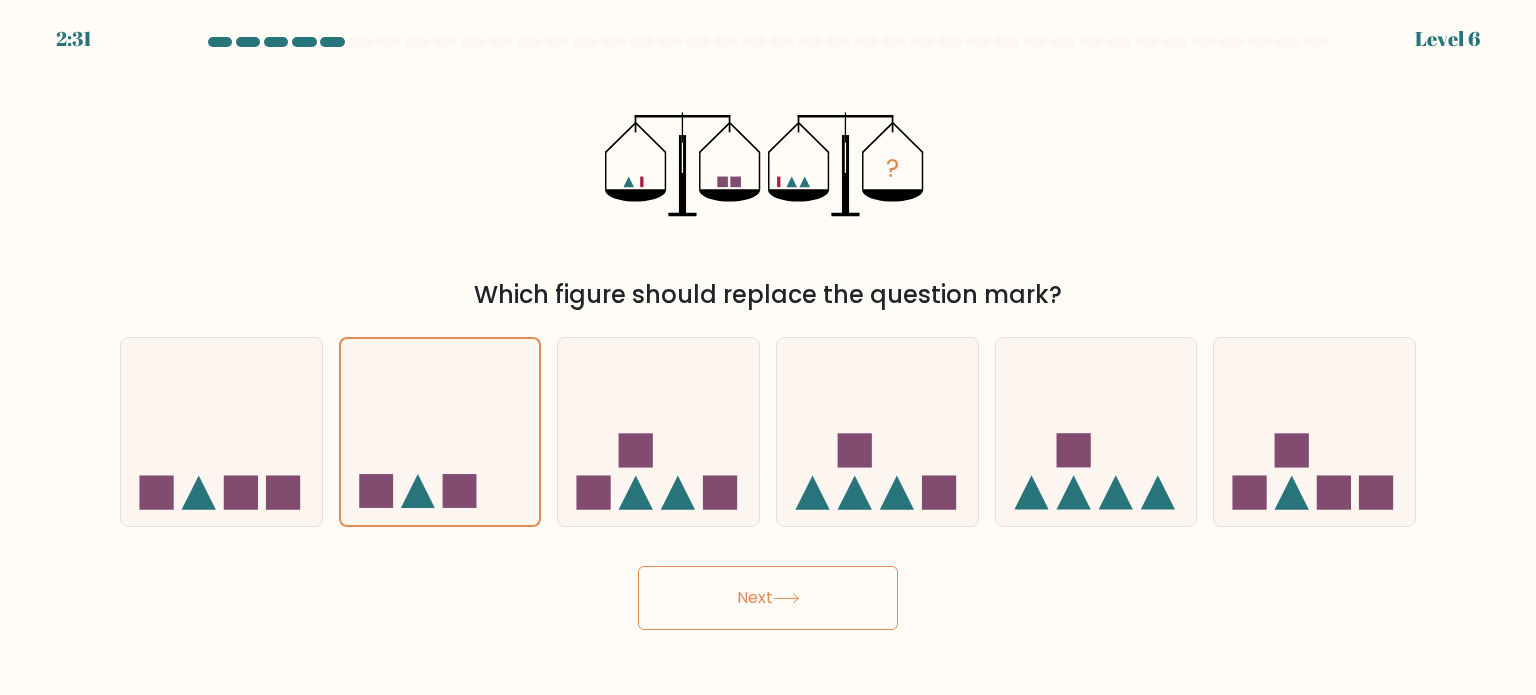 click on "Next" at bounding box center [768, 598] 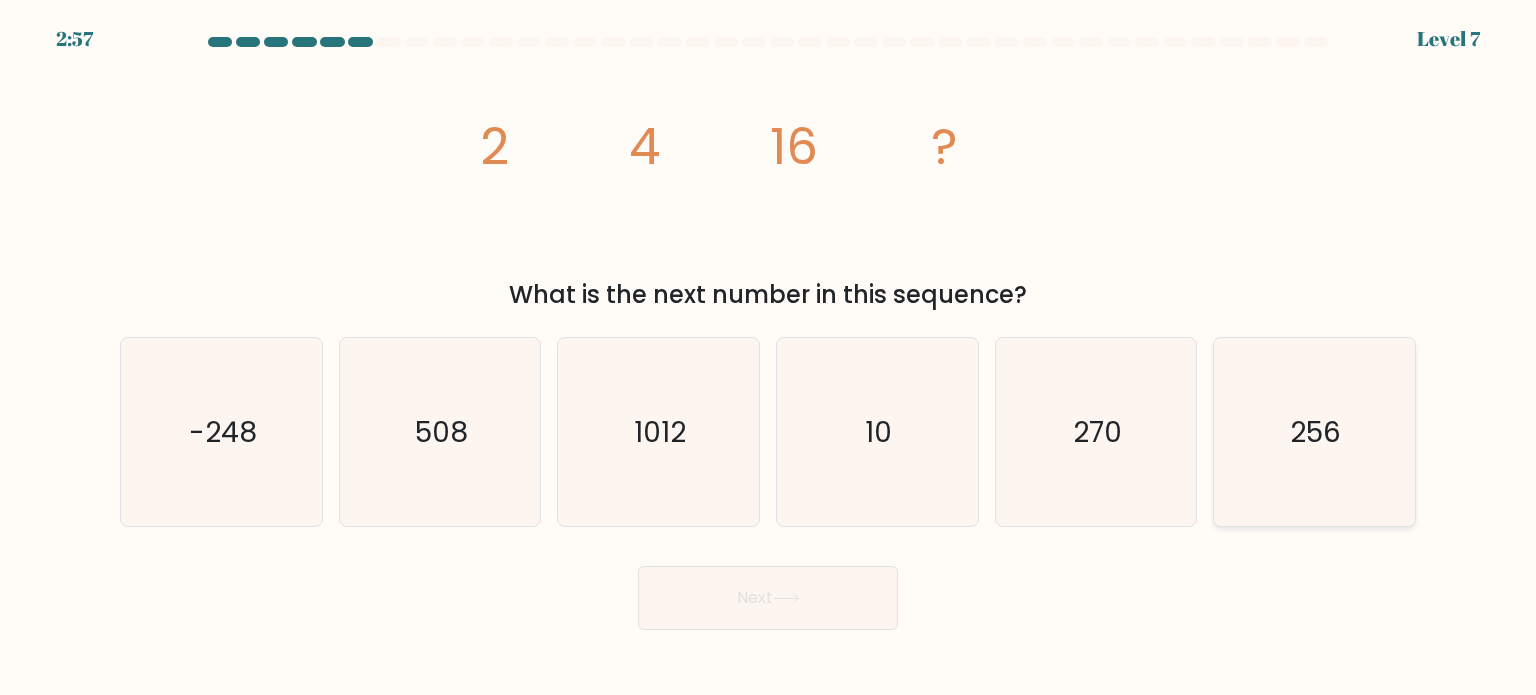 click on "256" 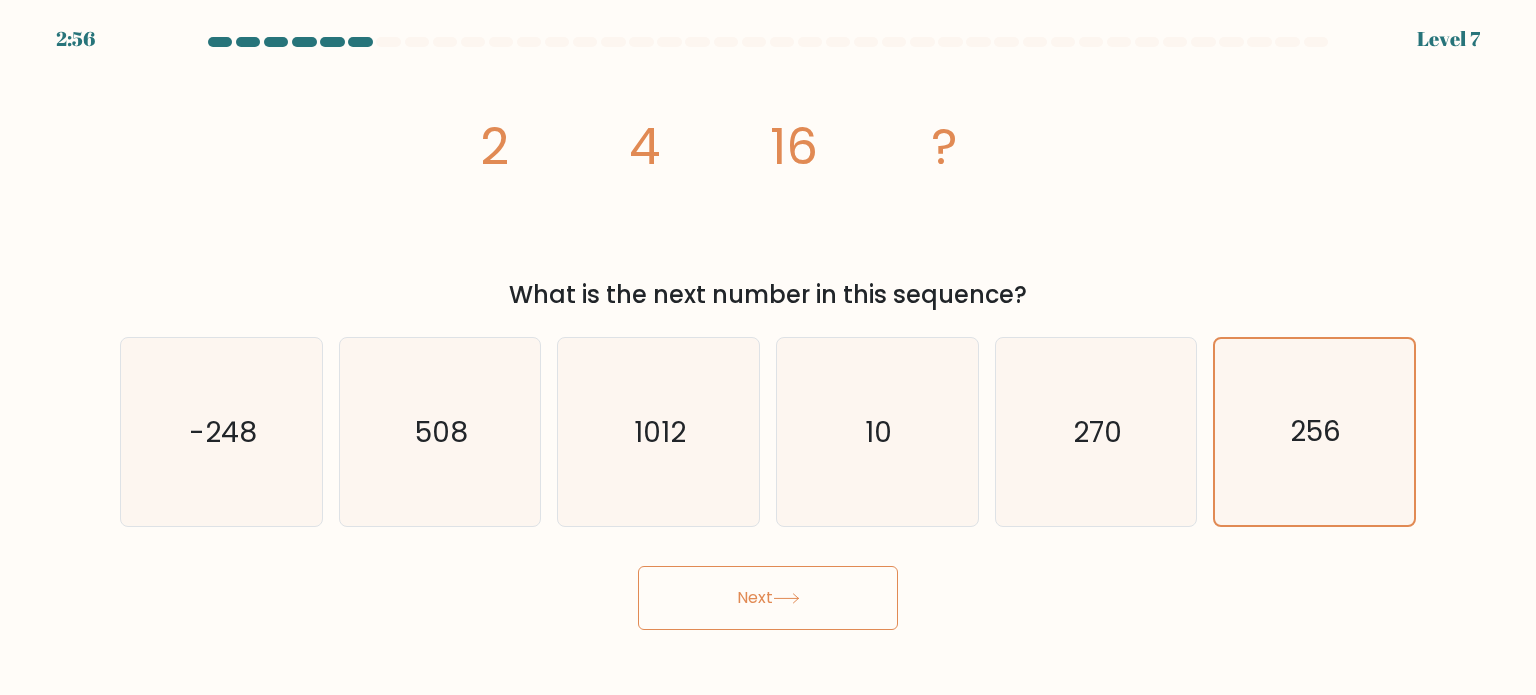 click on "Next" at bounding box center (768, 598) 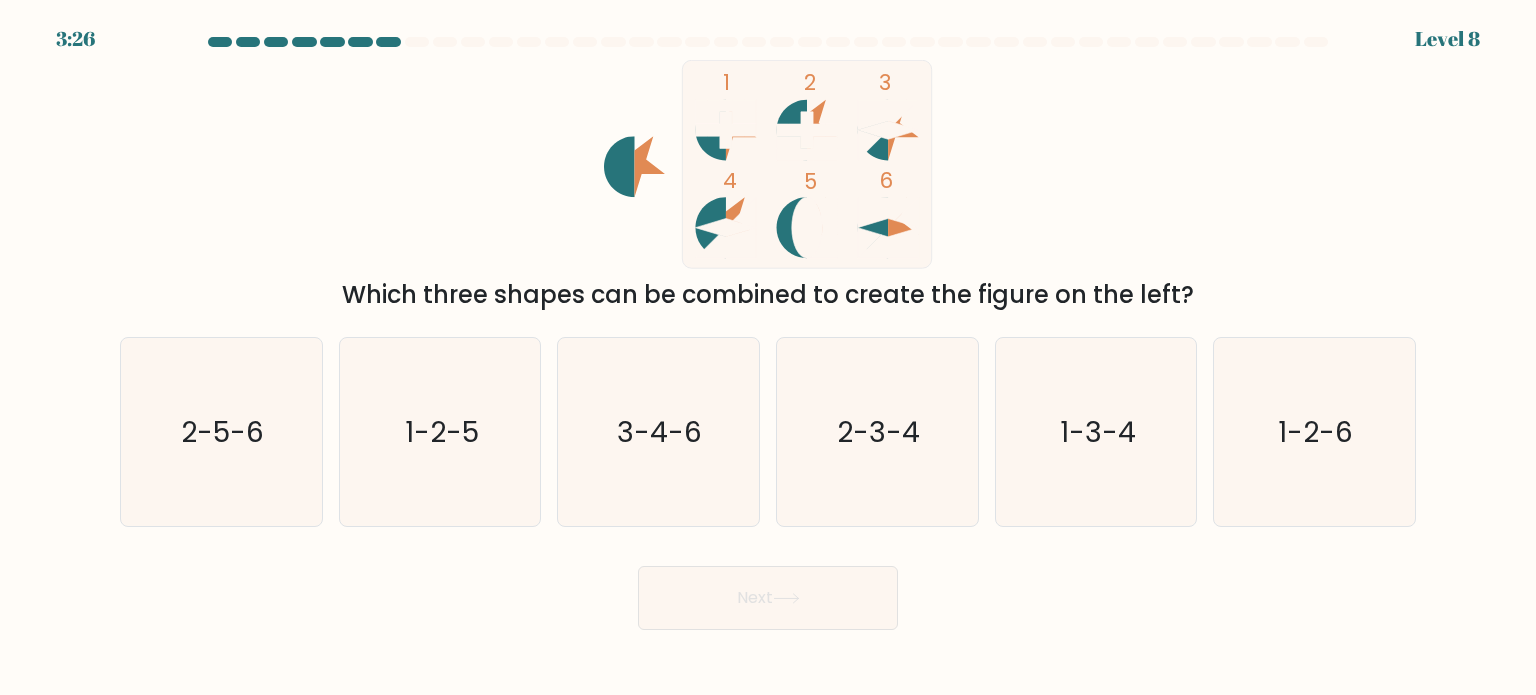 click on "Next" at bounding box center [768, 590] 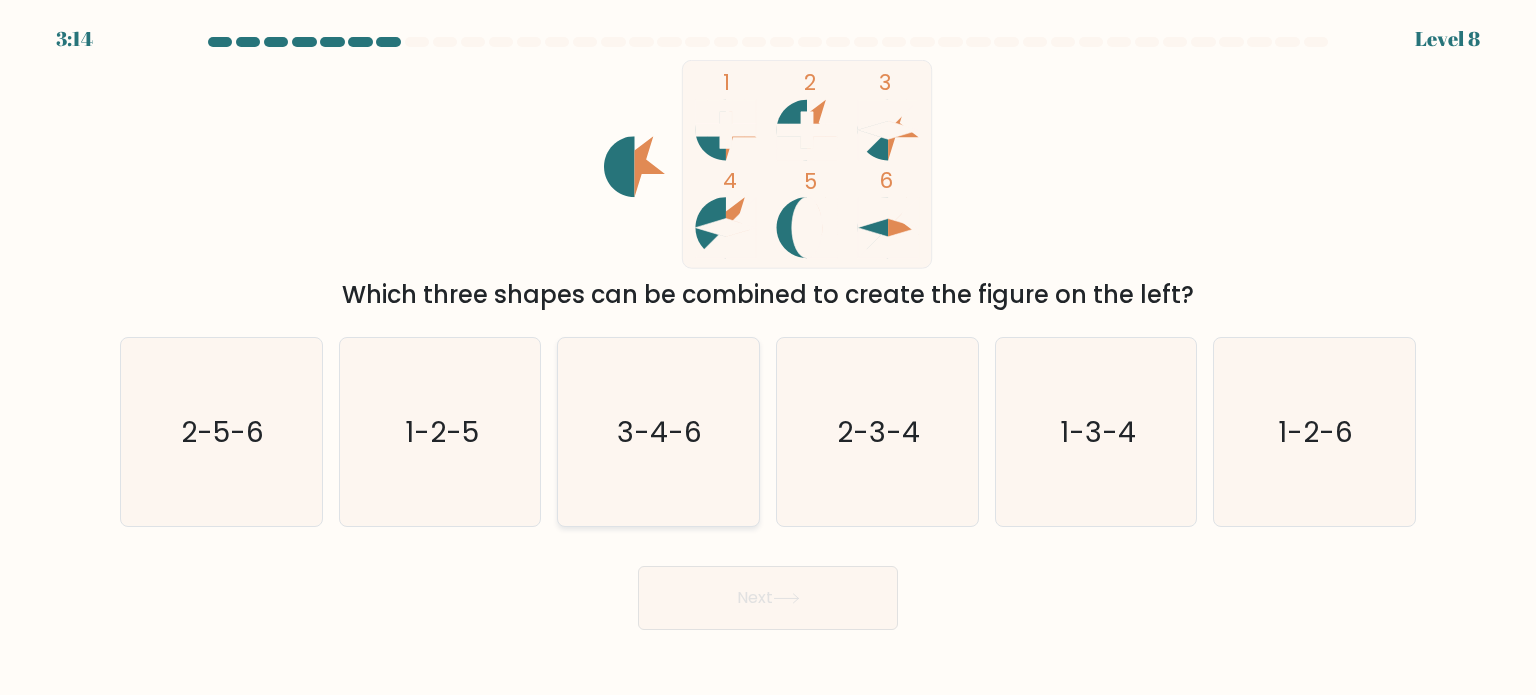 click on "3-4-6" 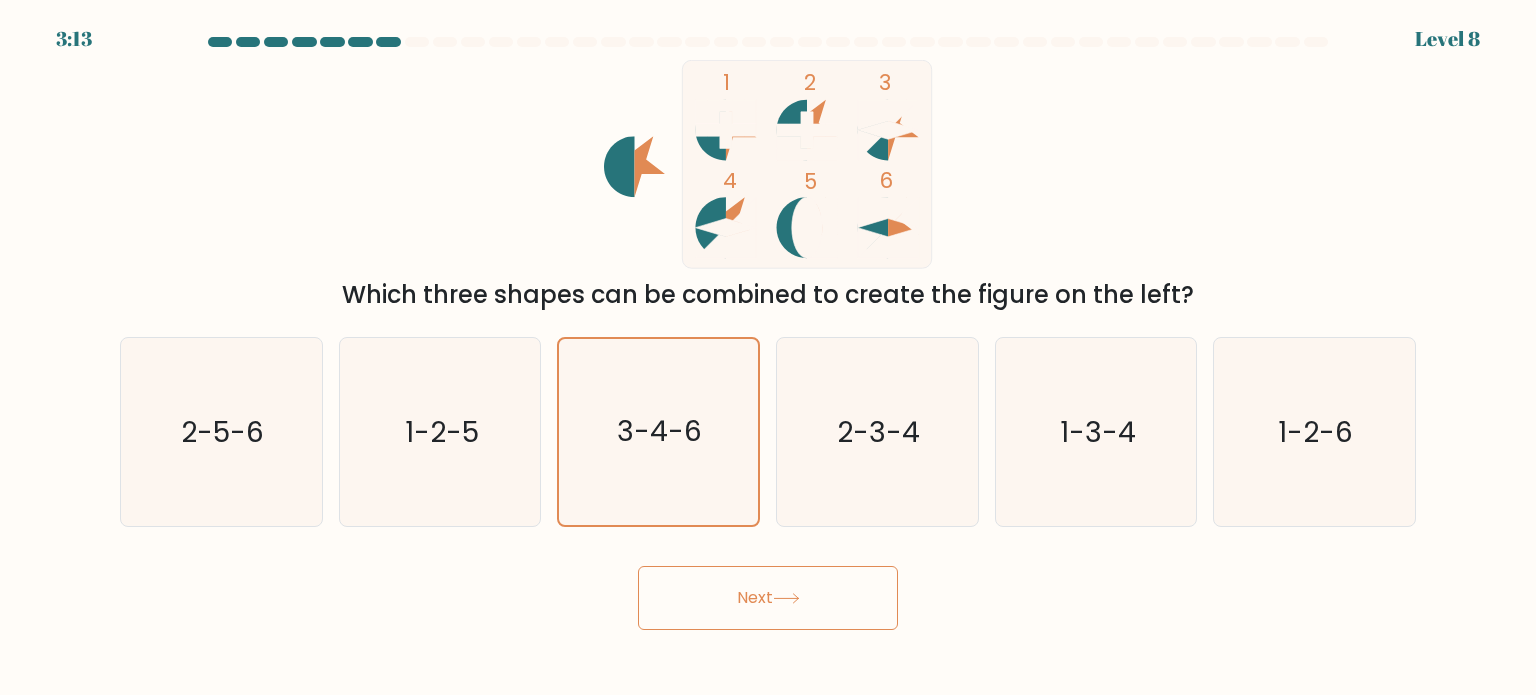 click on "Next" at bounding box center [768, 598] 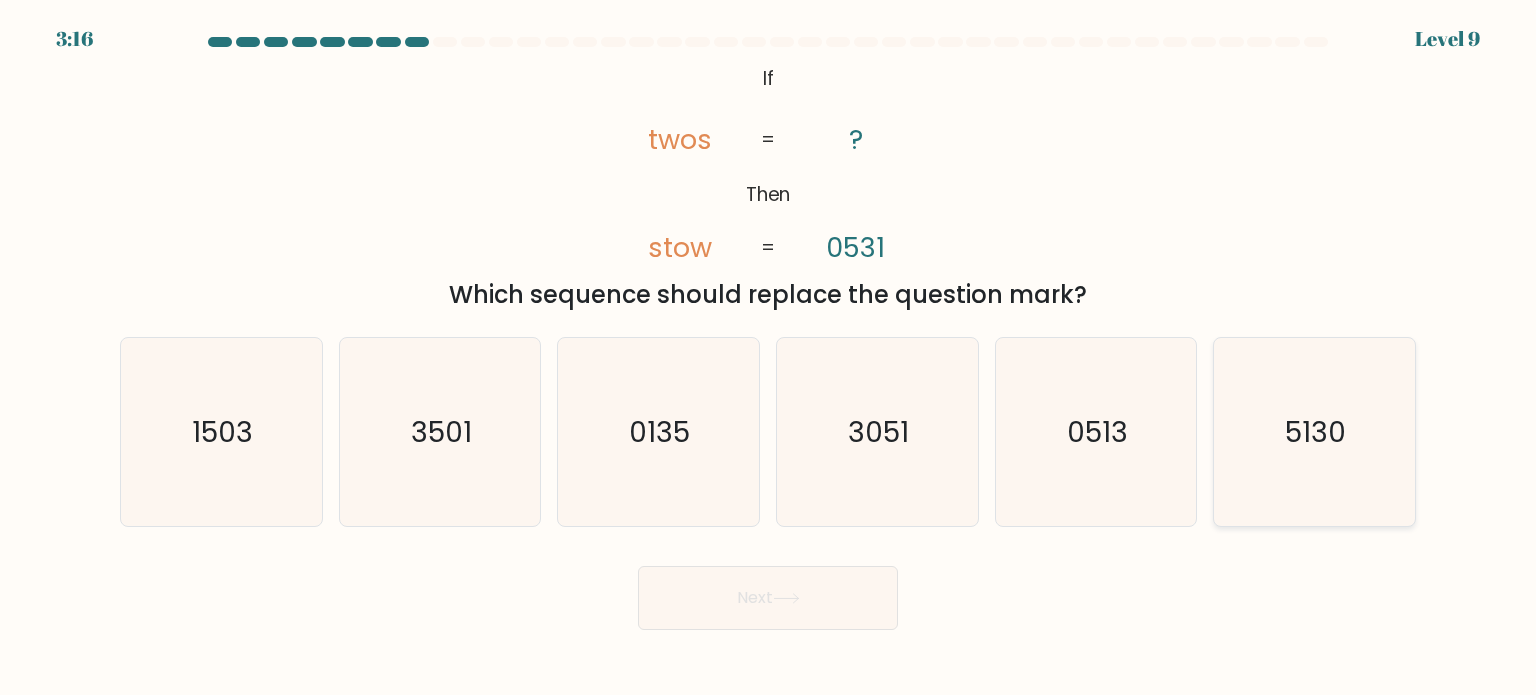 click on "5130" 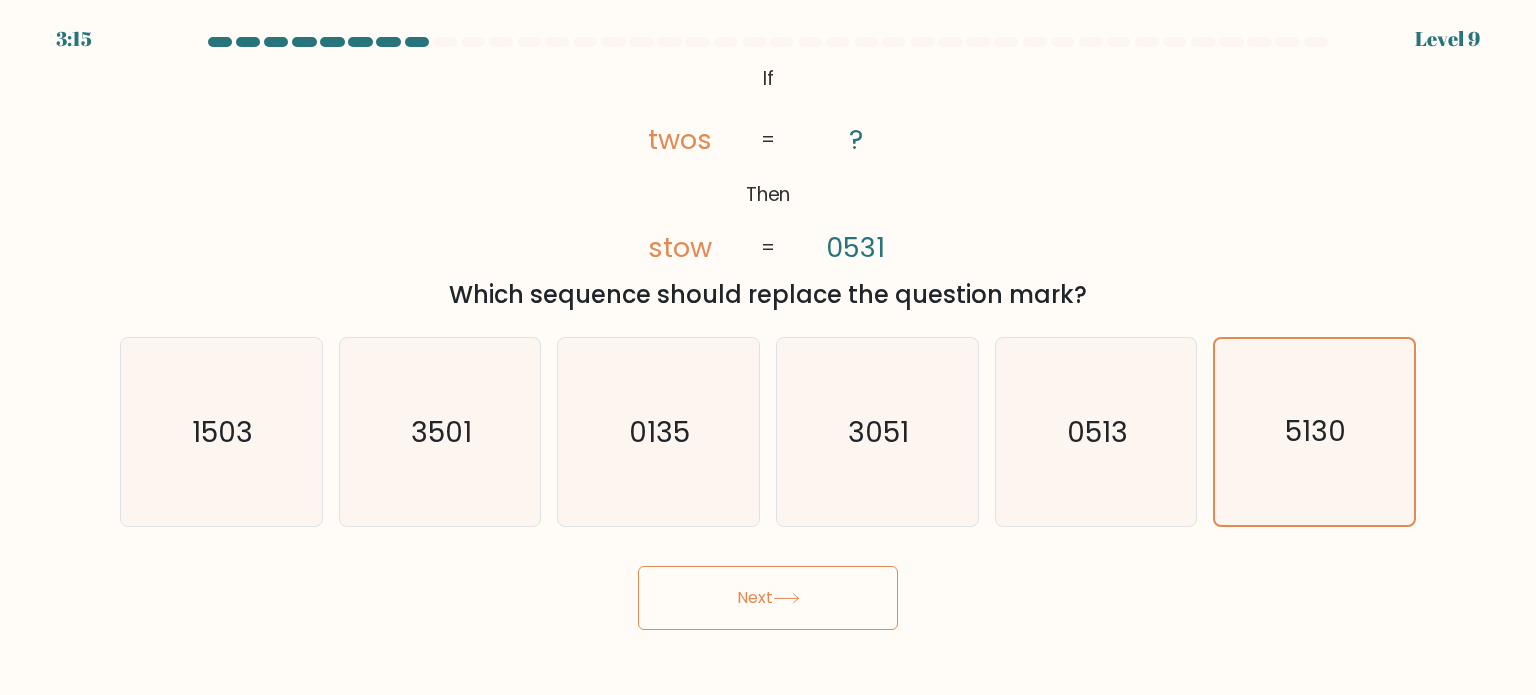 click on "Next" at bounding box center (768, 598) 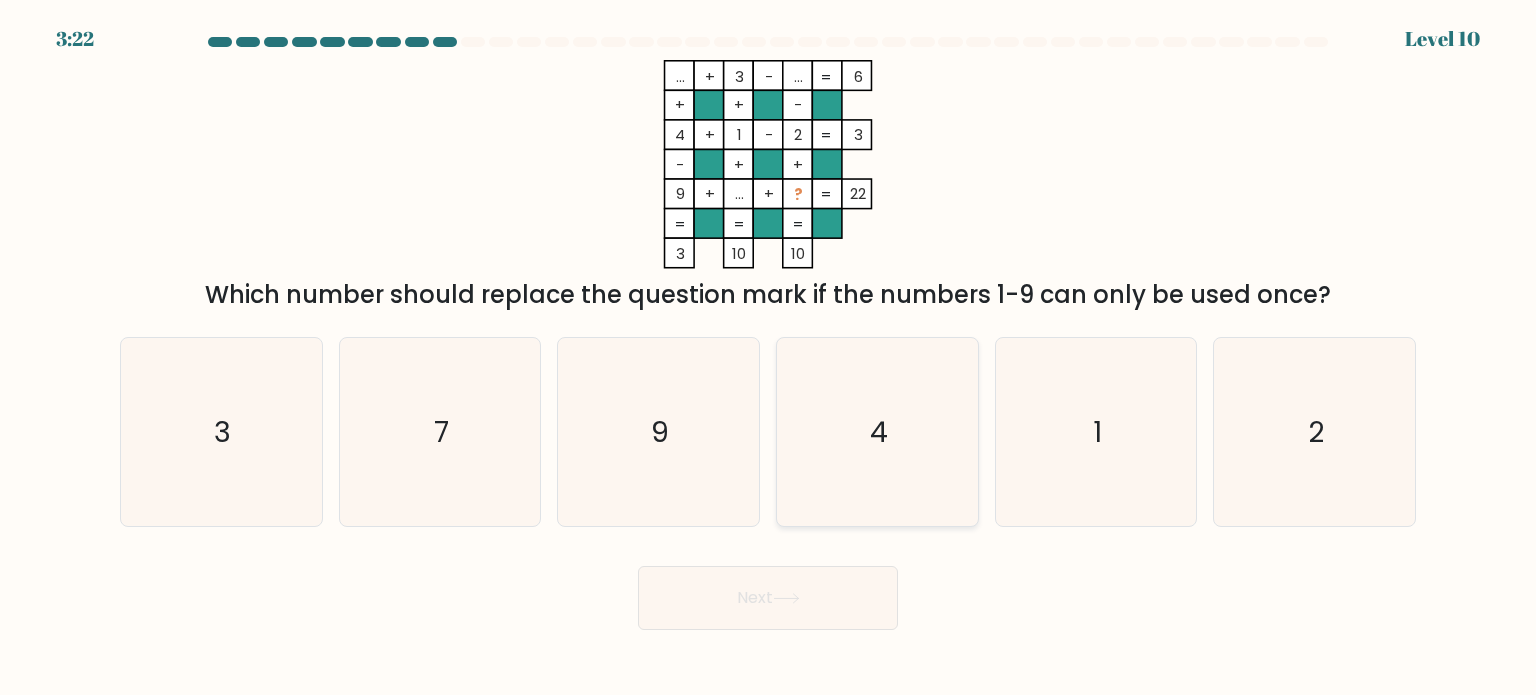 click on "4" 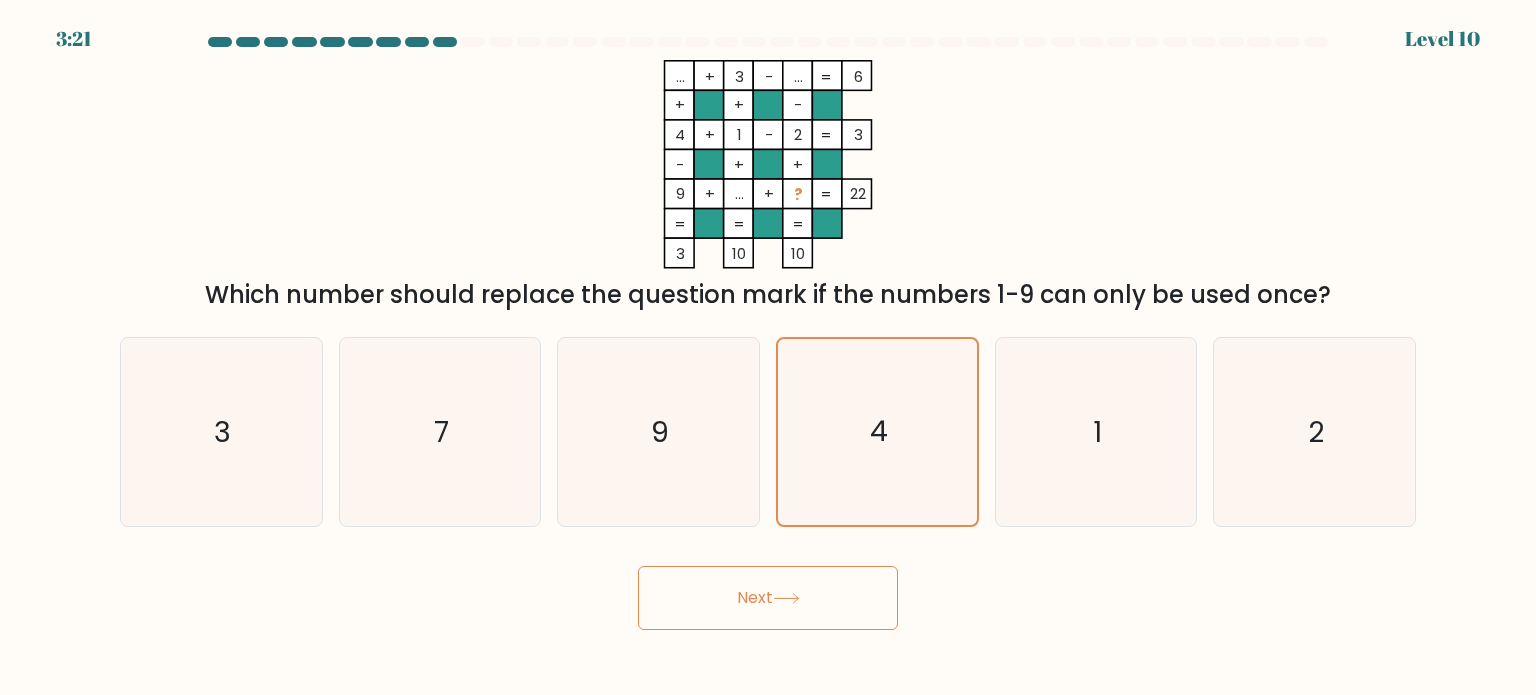 click on "Next" at bounding box center [768, 598] 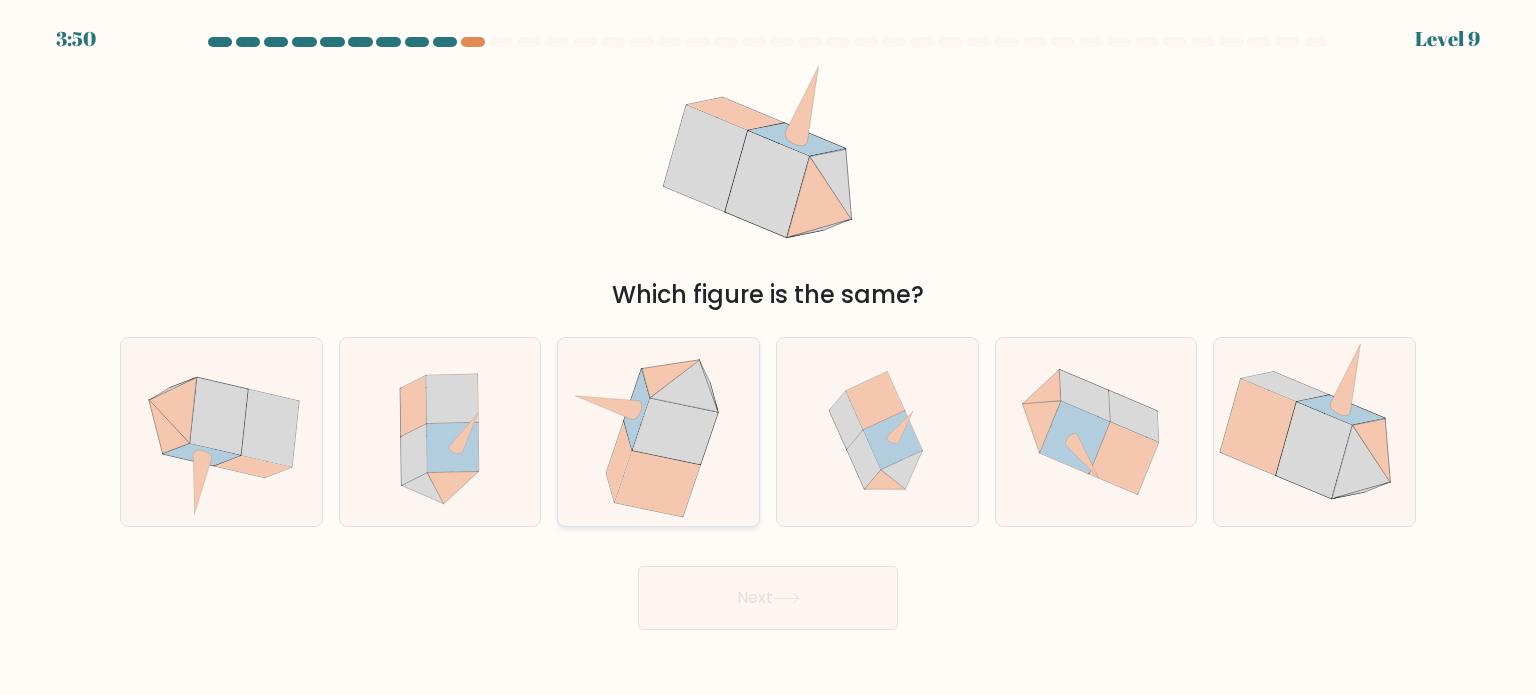 click 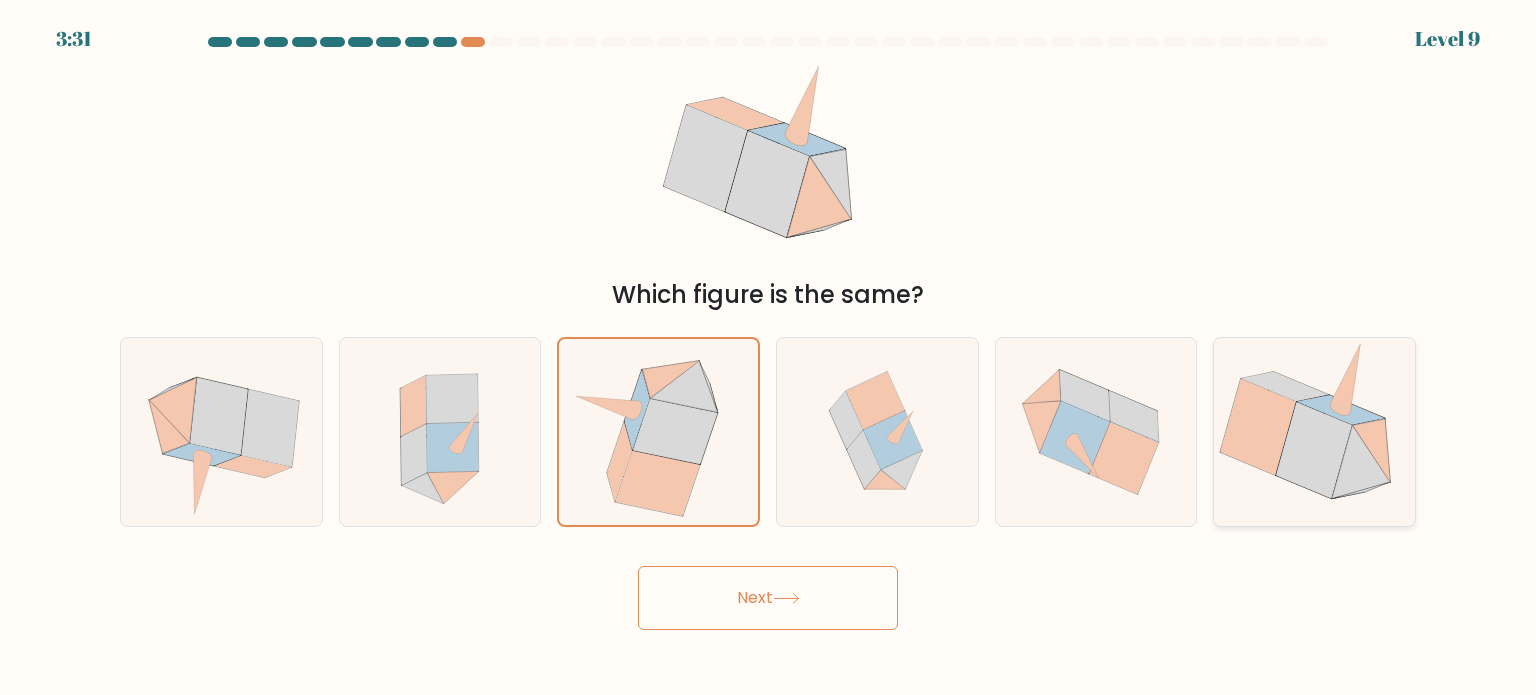 click 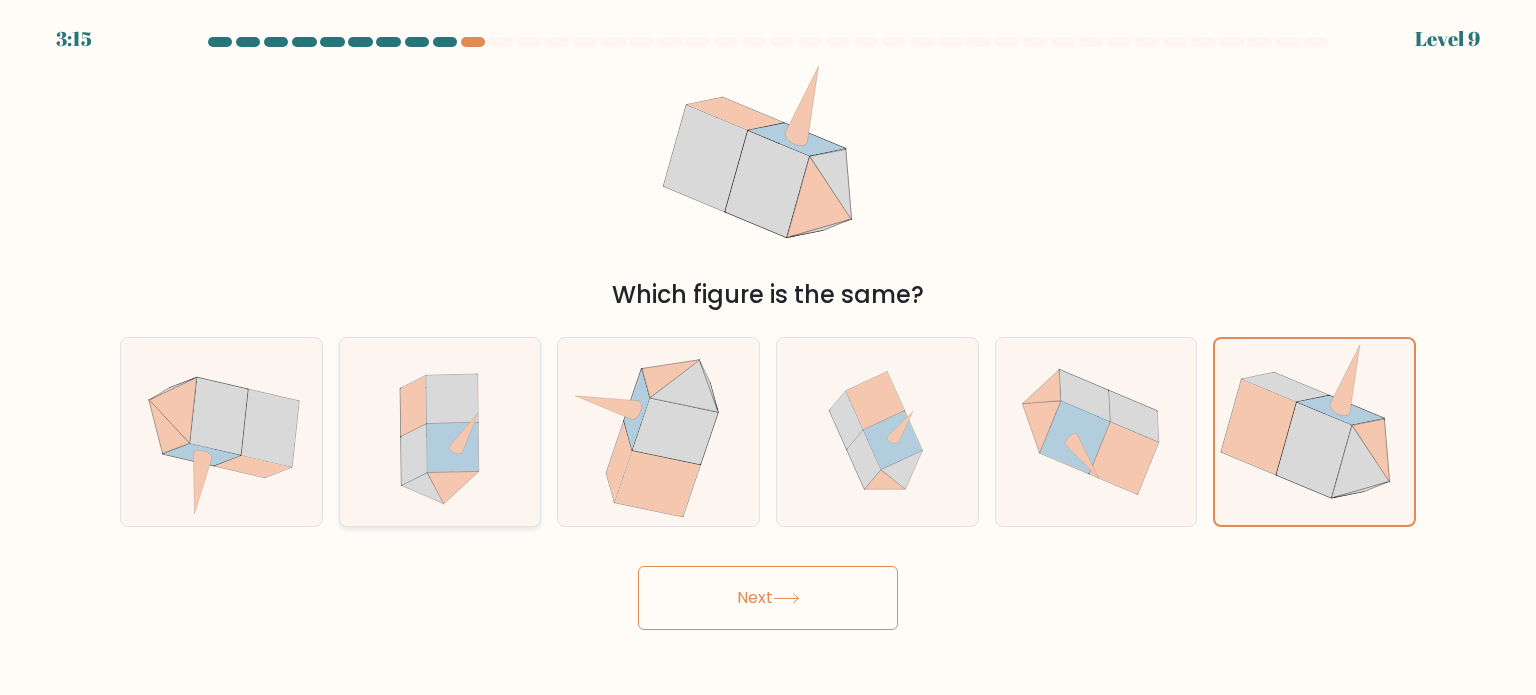 click 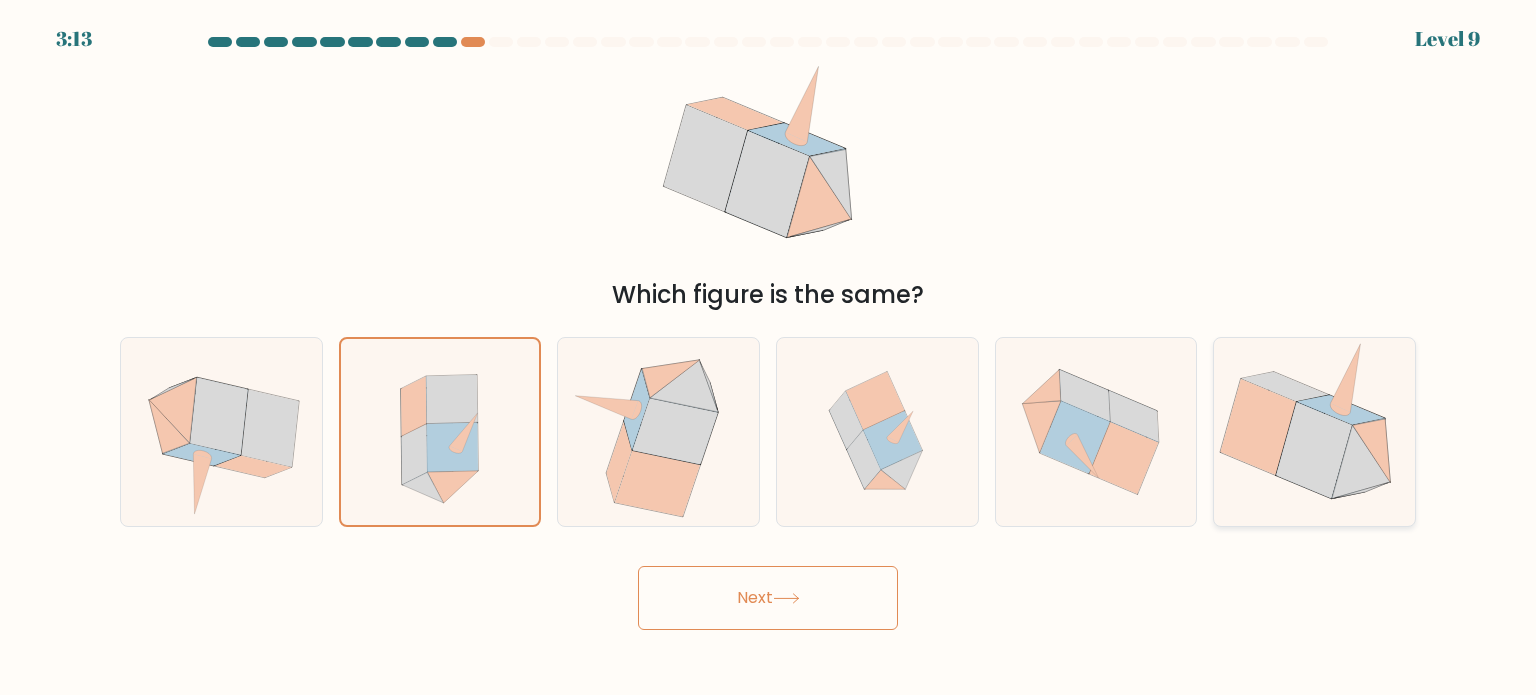 click 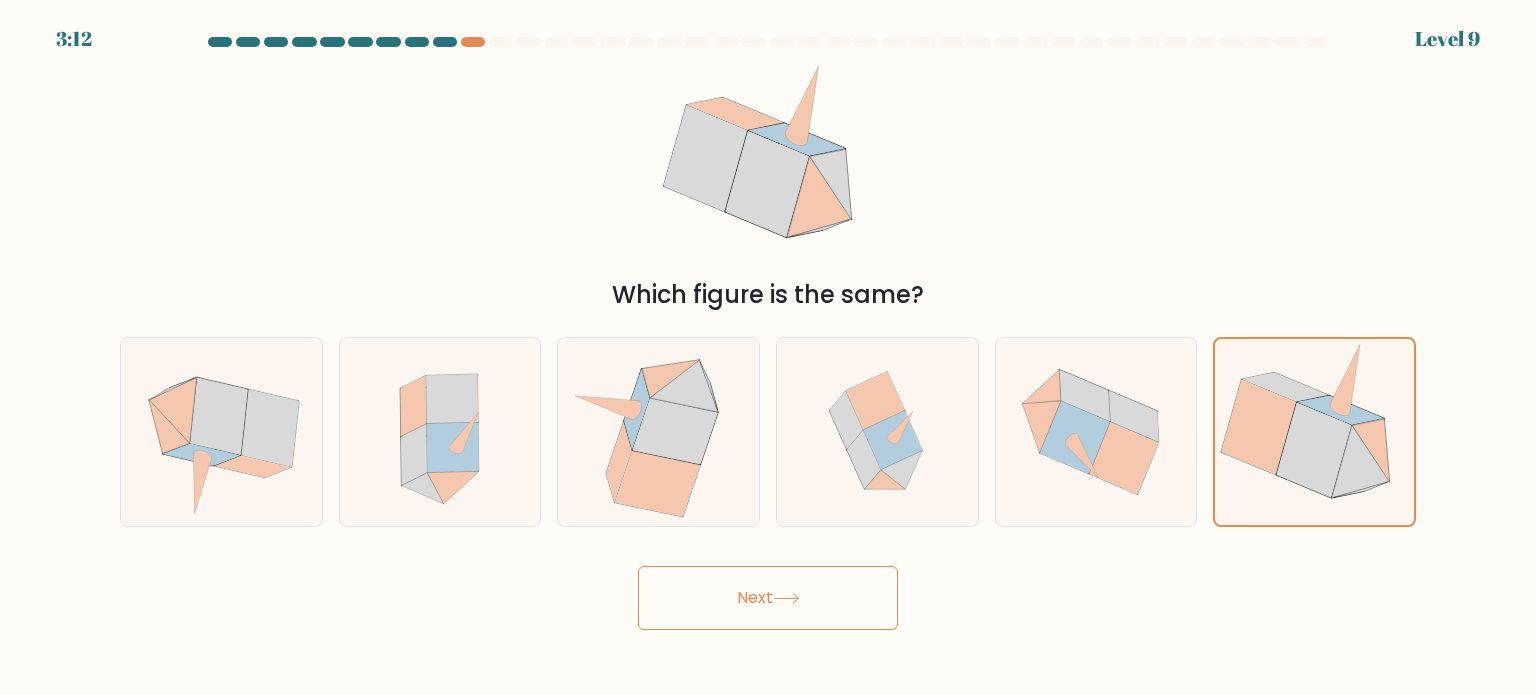 click on "Next" at bounding box center (768, 598) 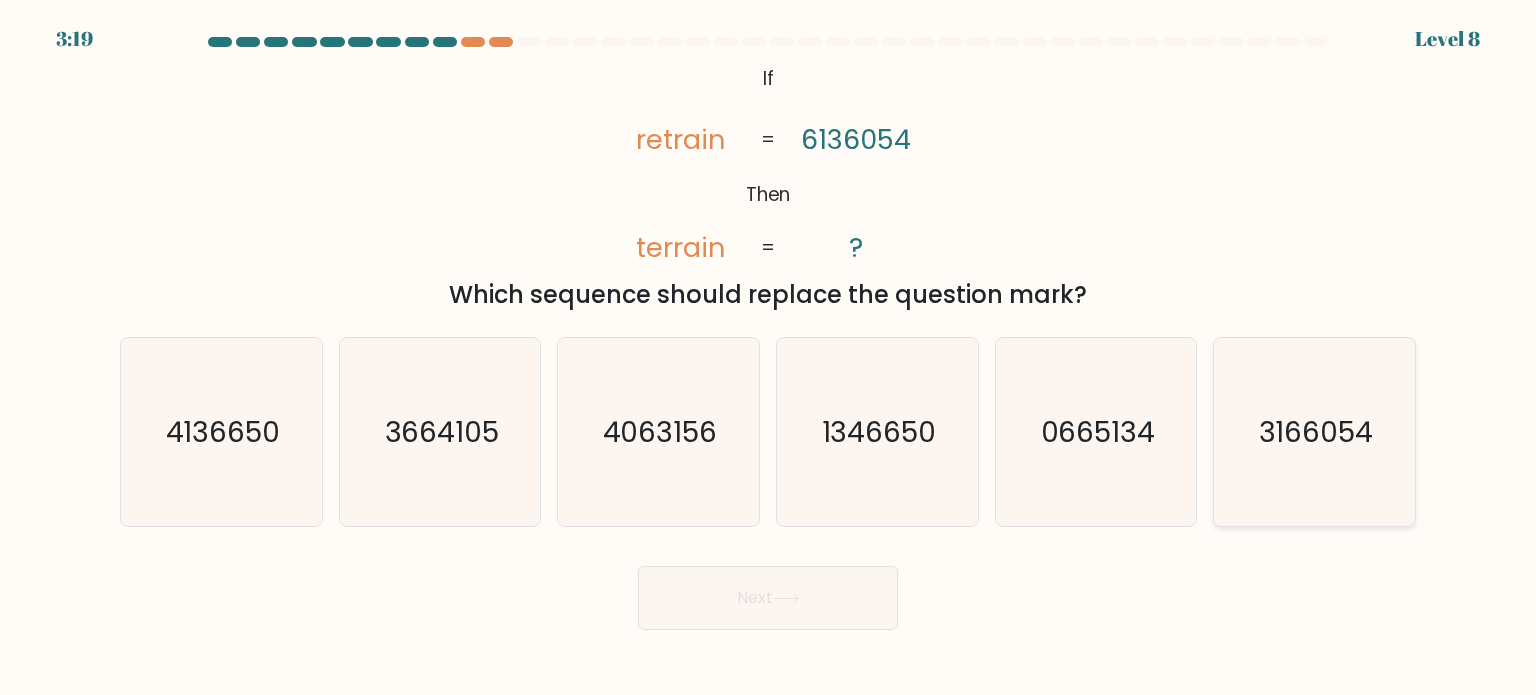 click on "3166054" 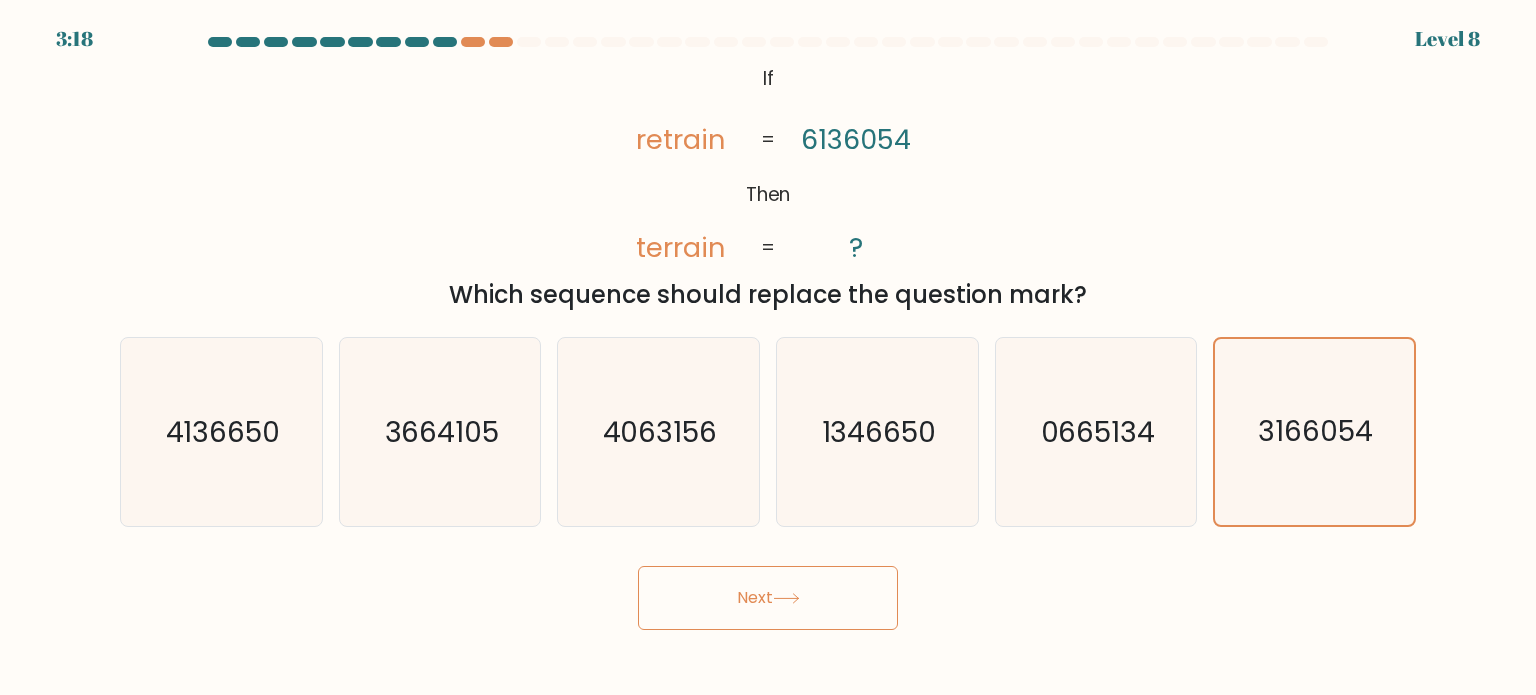 click on "Next" at bounding box center [768, 598] 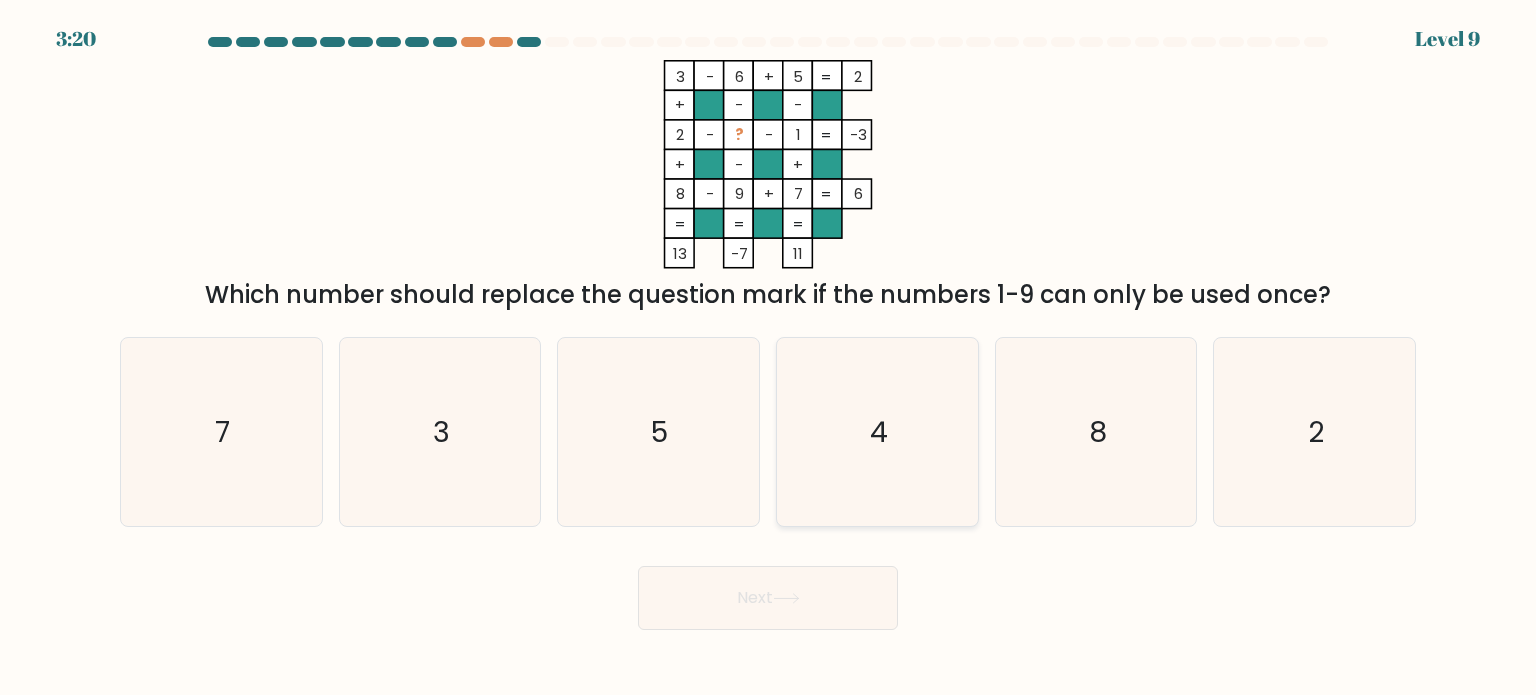 click on "4" 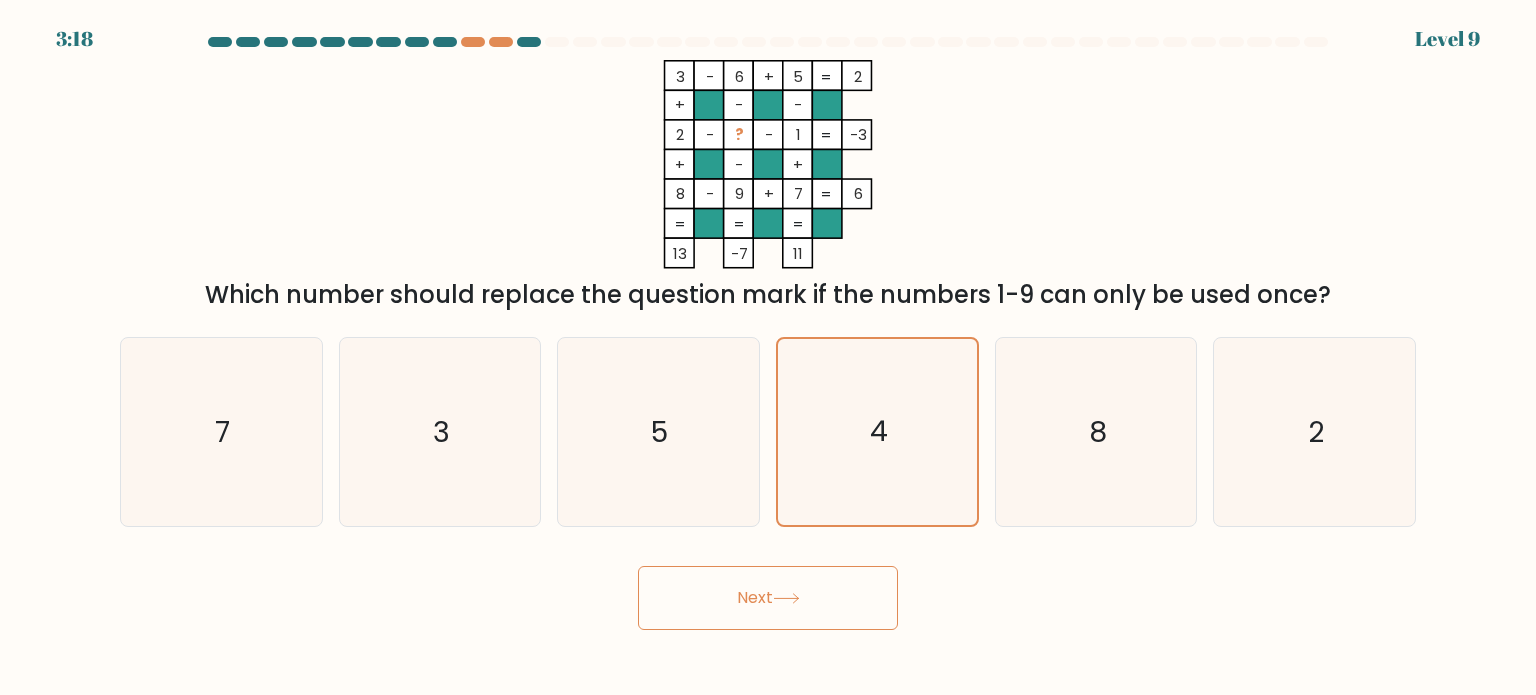 click on "Next" at bounding box center (768, 598) 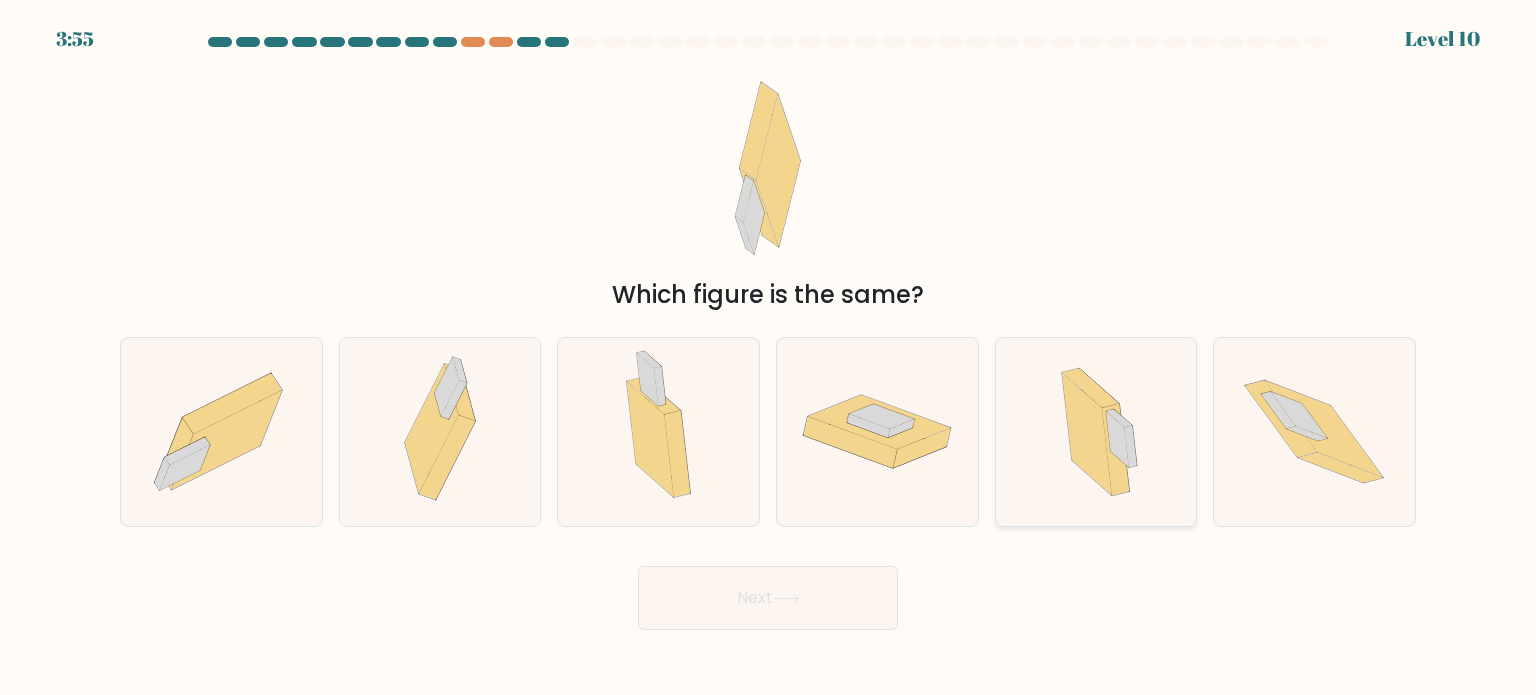 click 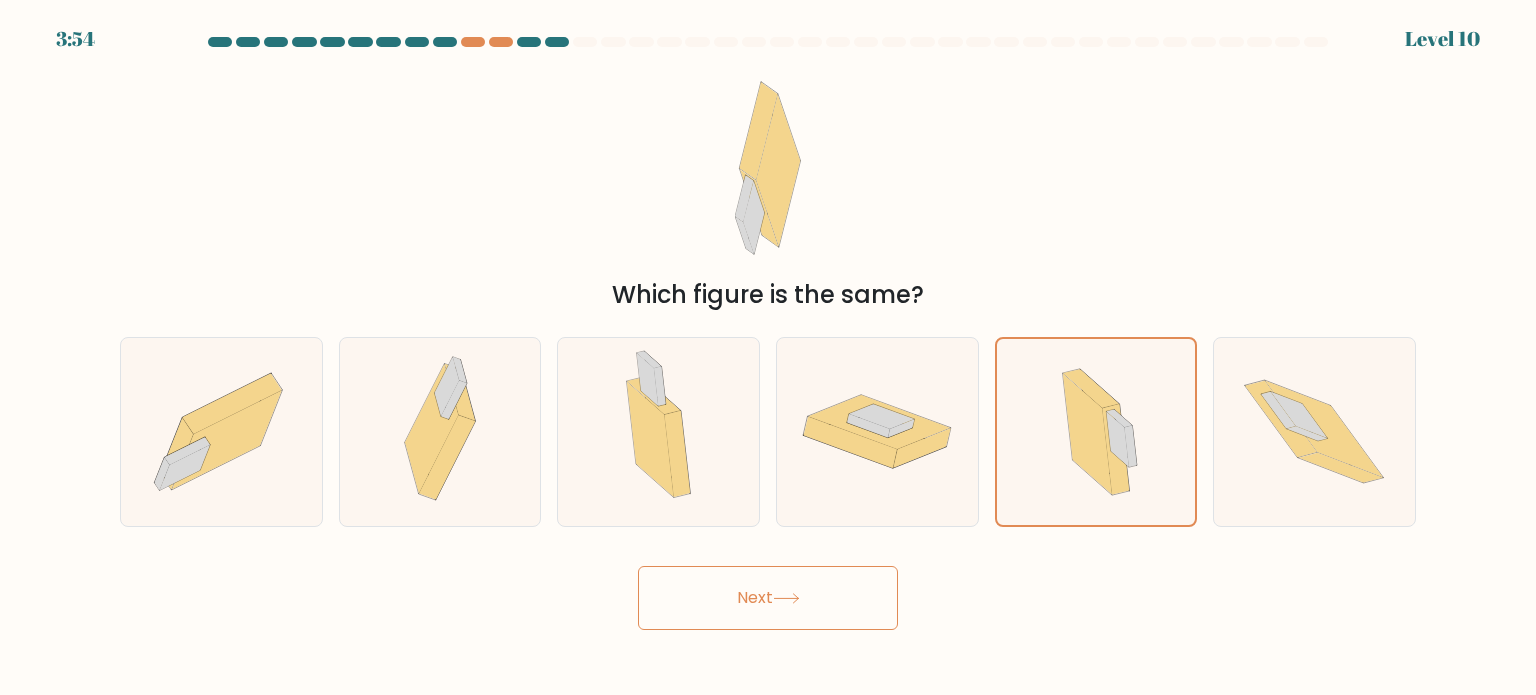 click on "Next" at bounding box center (768, 598) 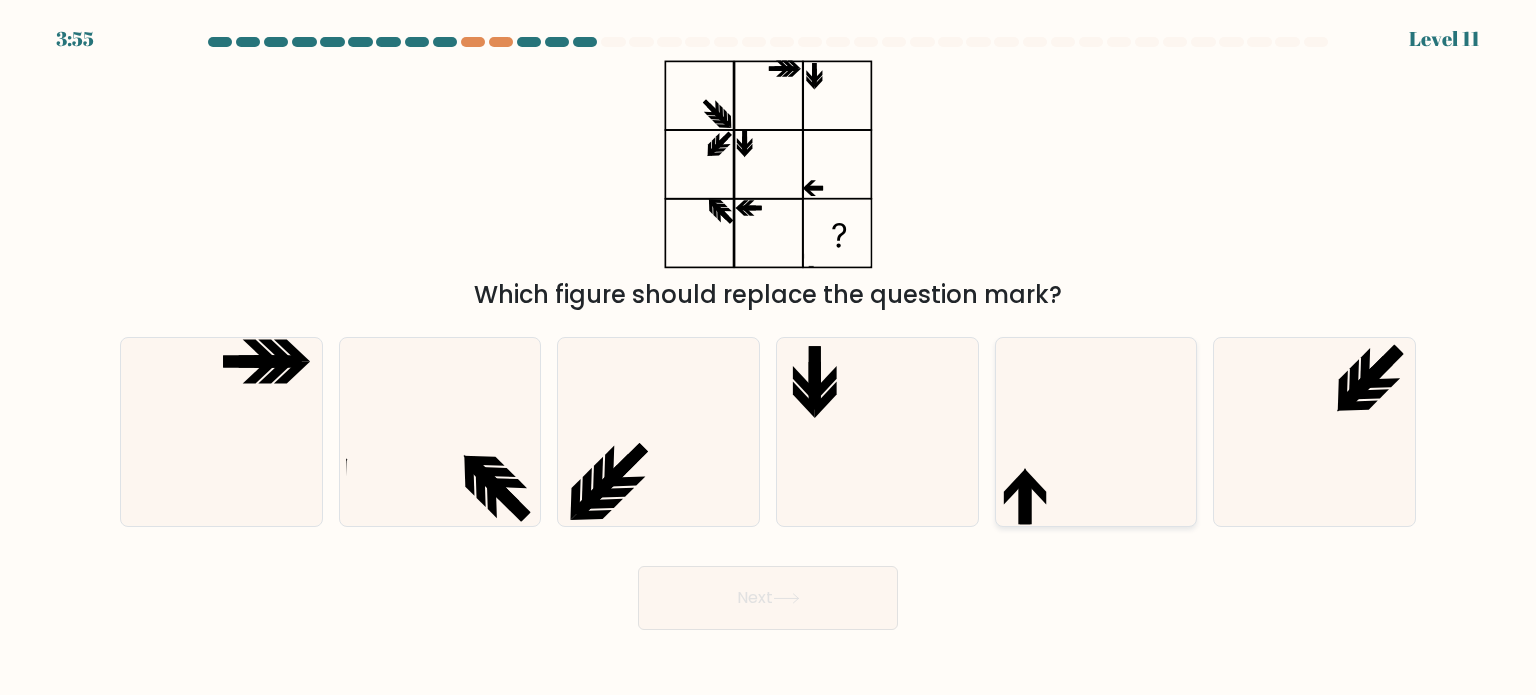 click 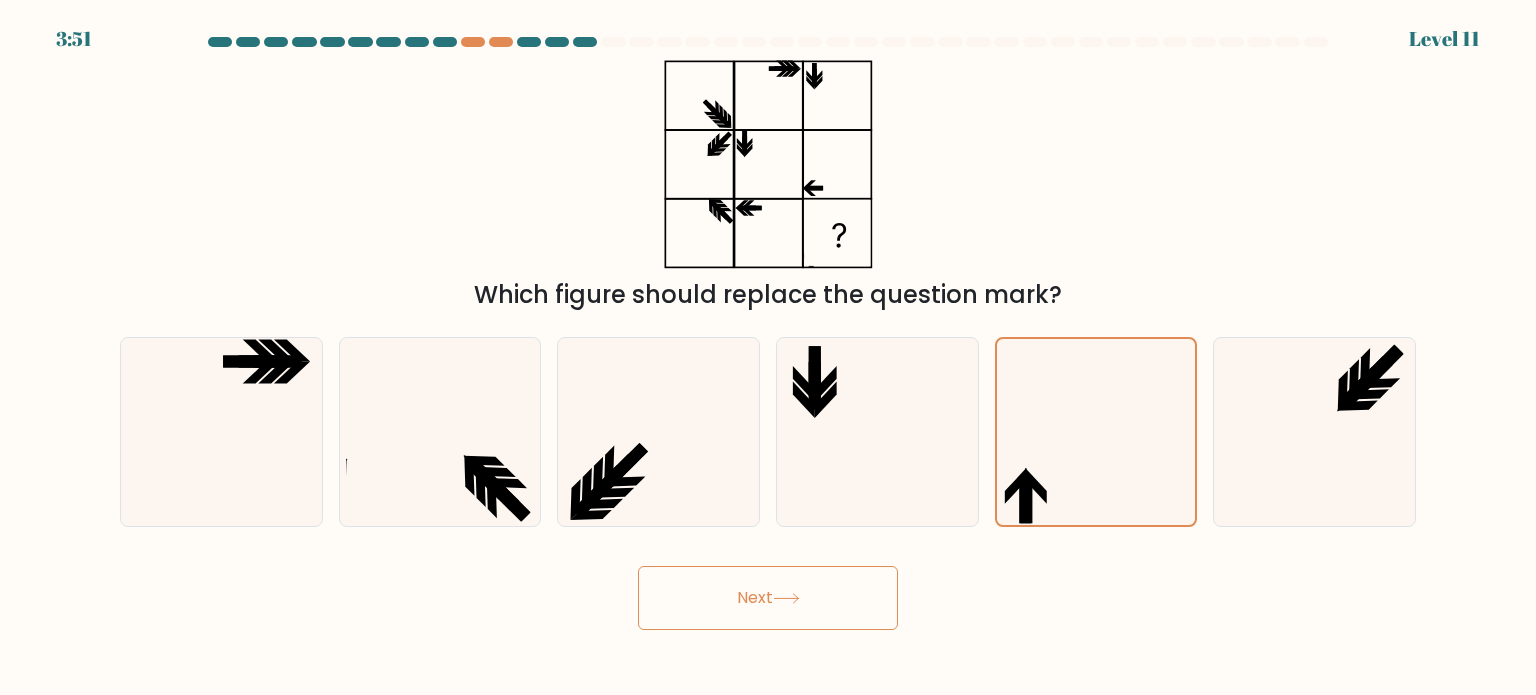 click on "Next" at bounding box center [768, 598] 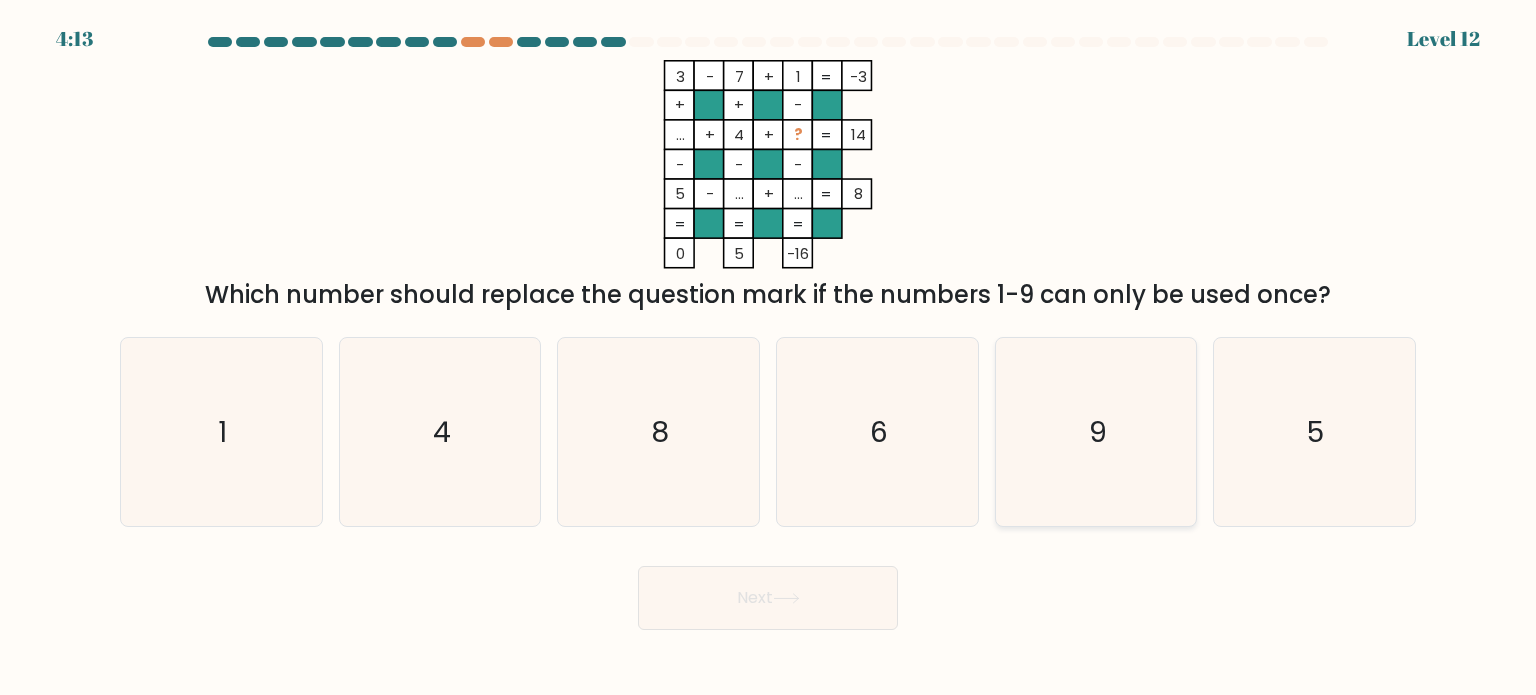 click on "9" 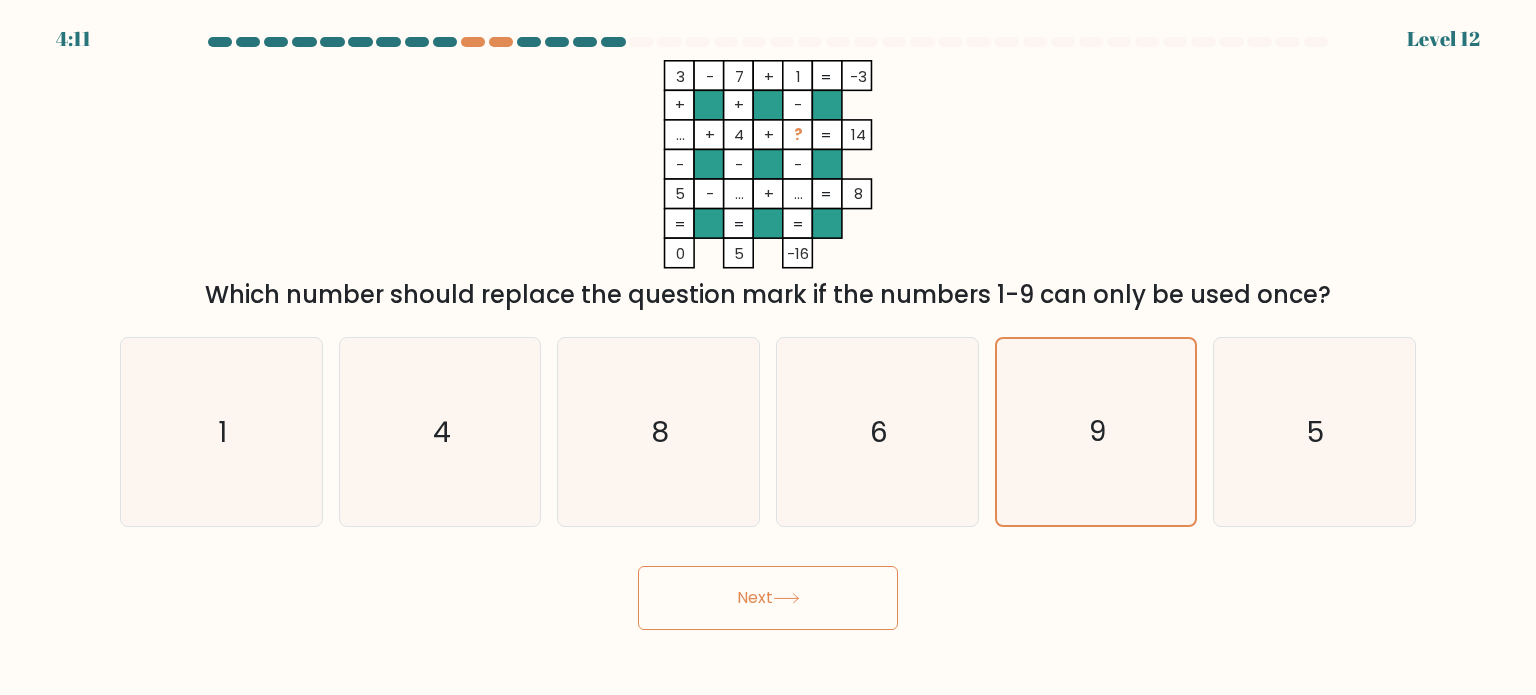click on "Next" at bounding box center (768, 598) 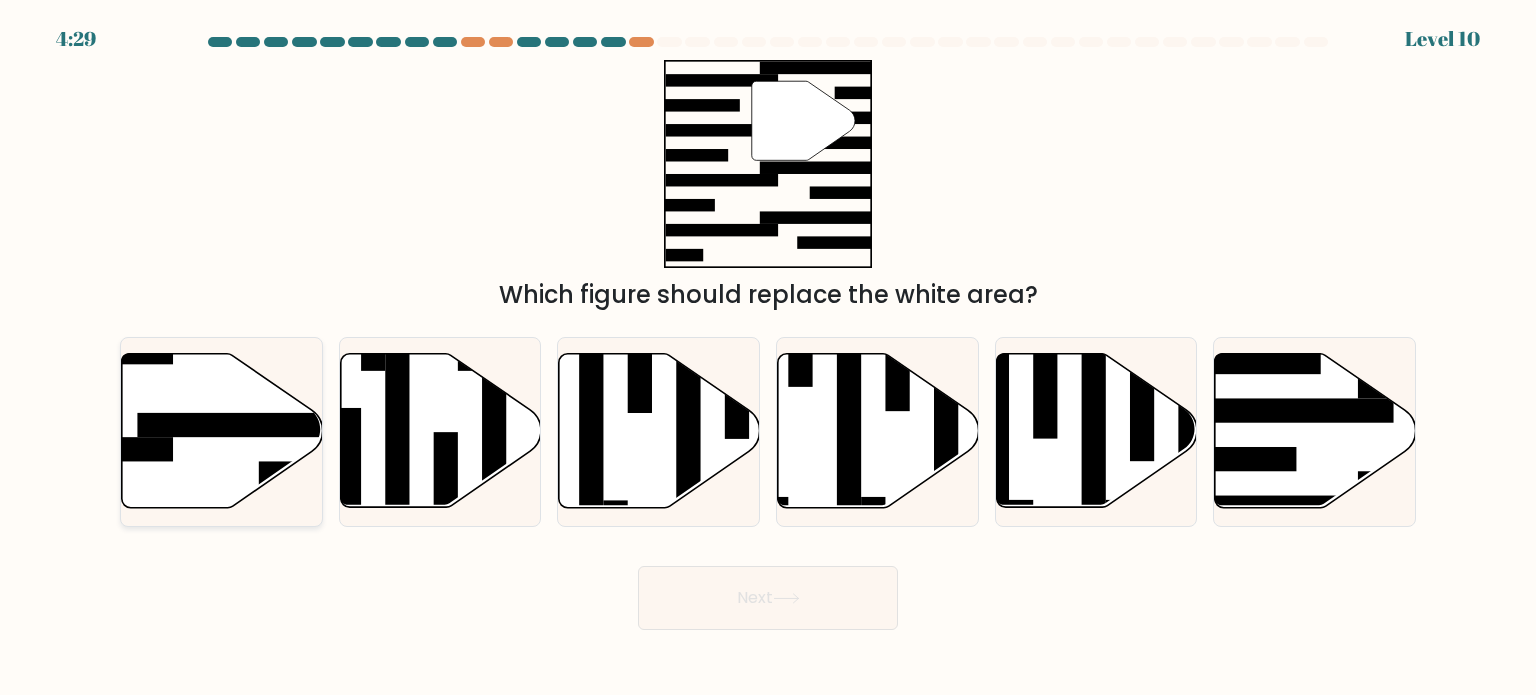 click 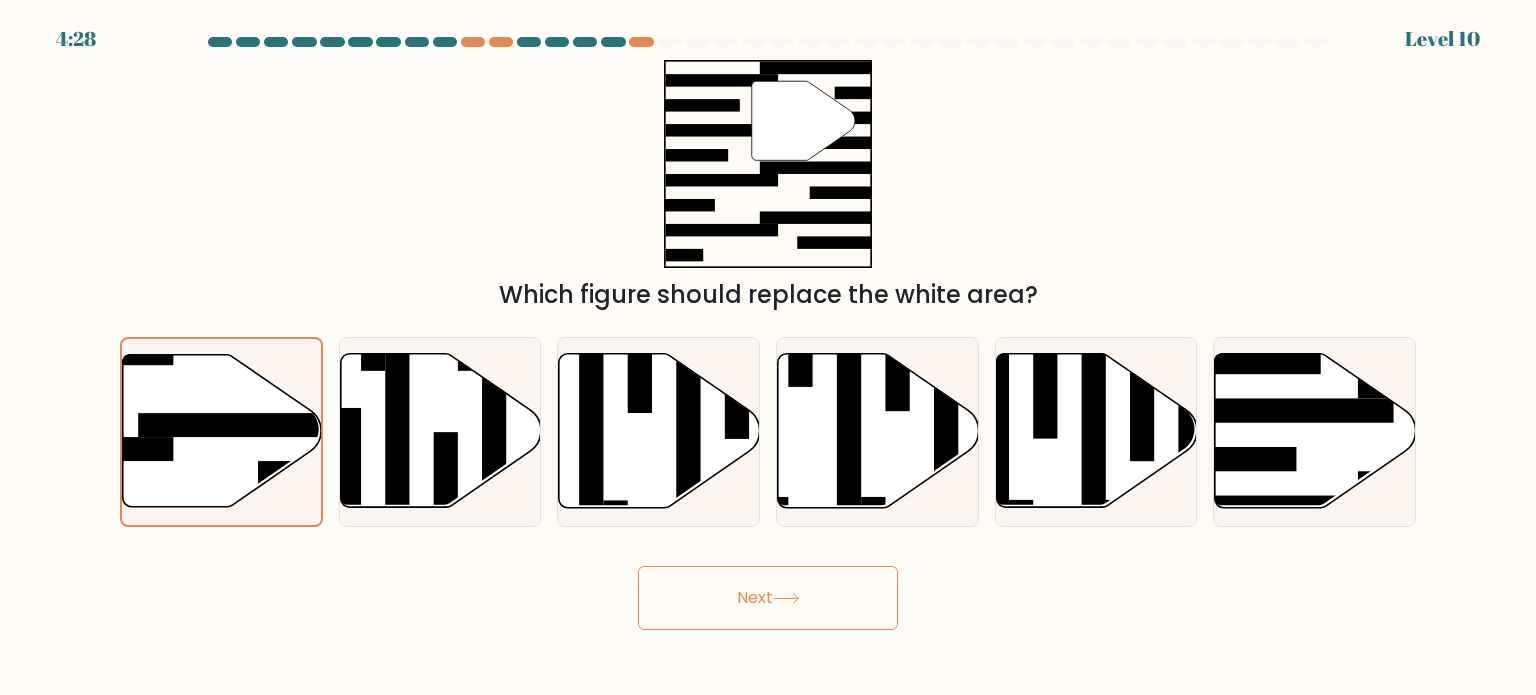 click on "Next" at bounding box center (768, 598) 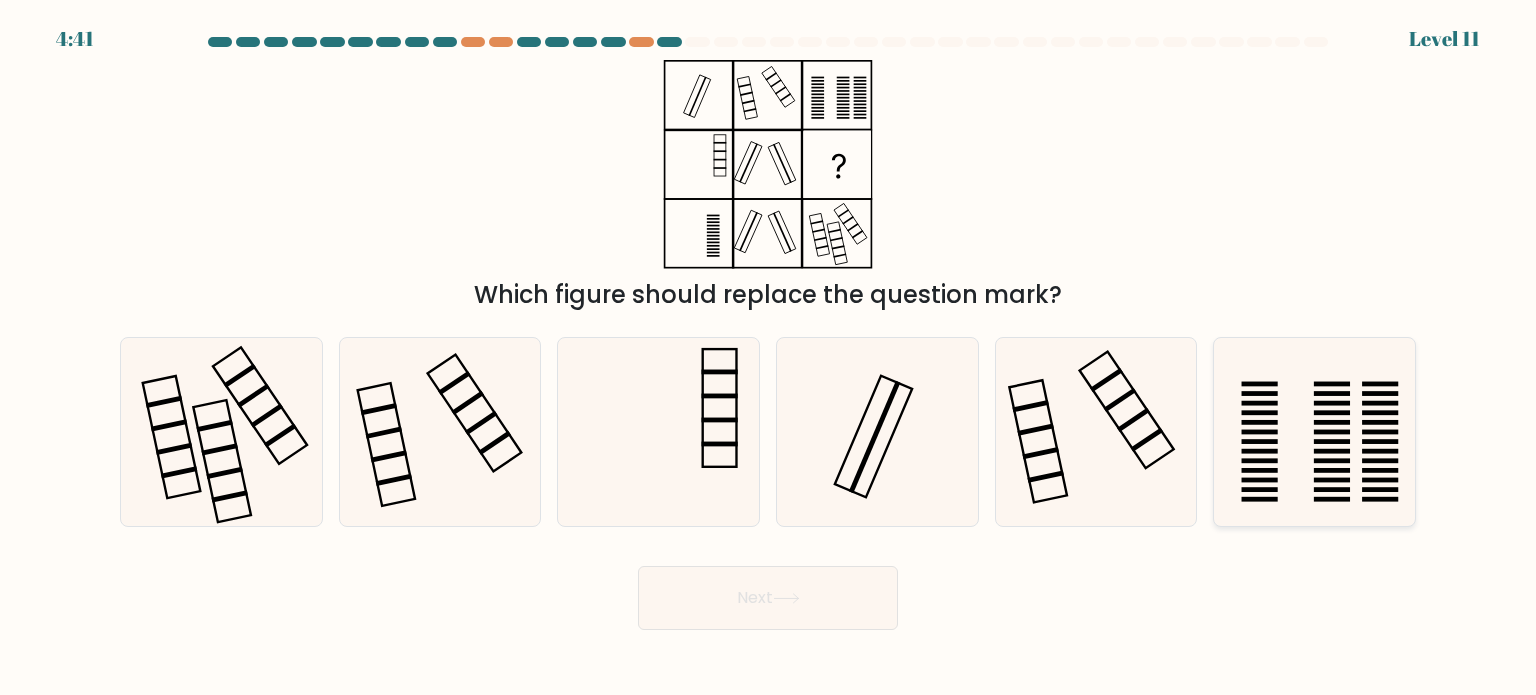 click 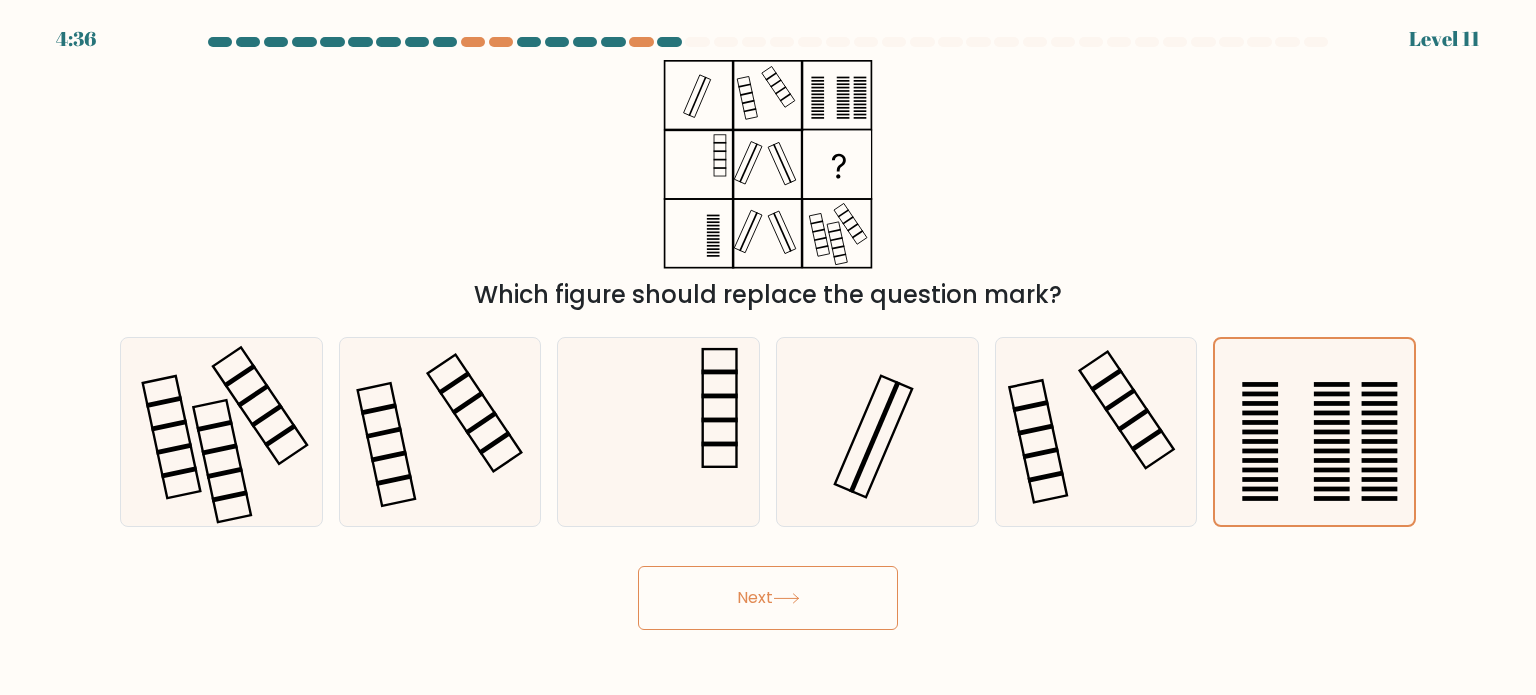 click on "Next" at bounding box center (768, 598) 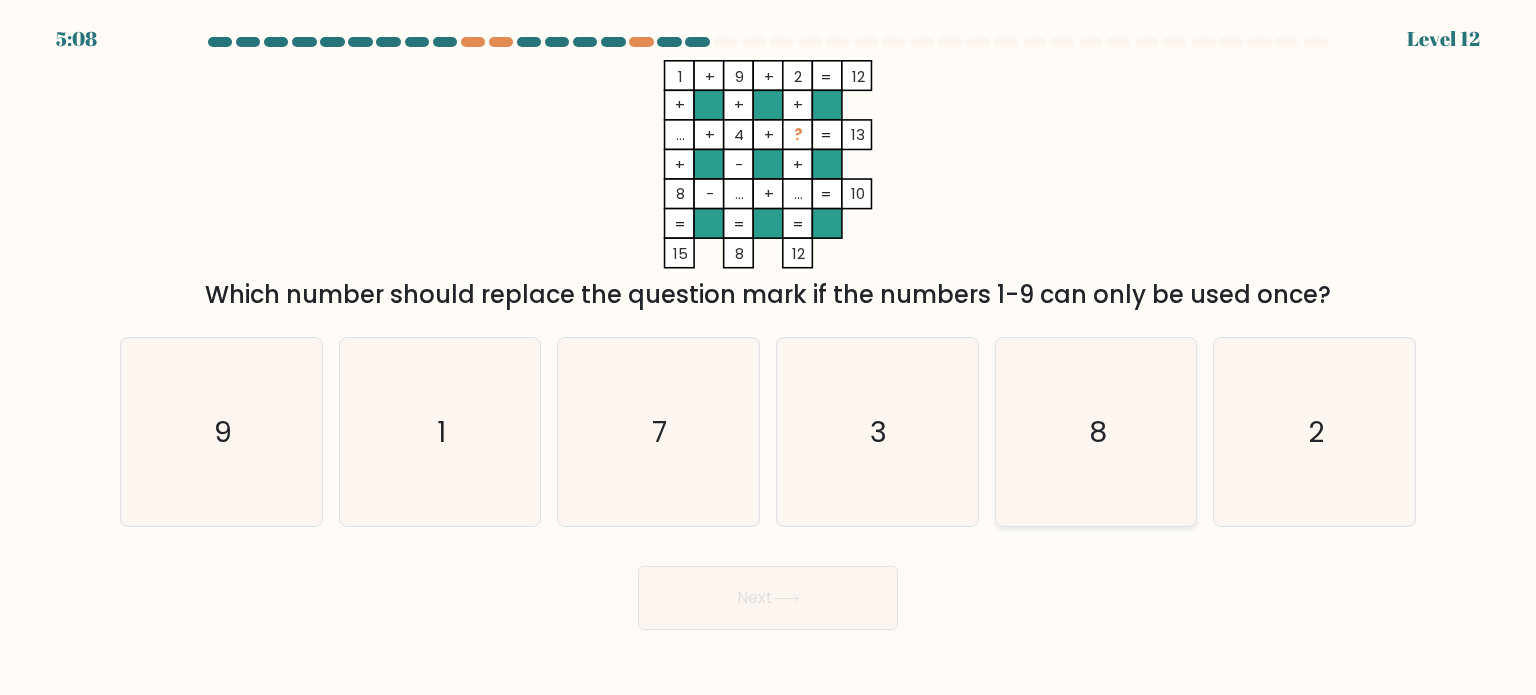 click on "8" 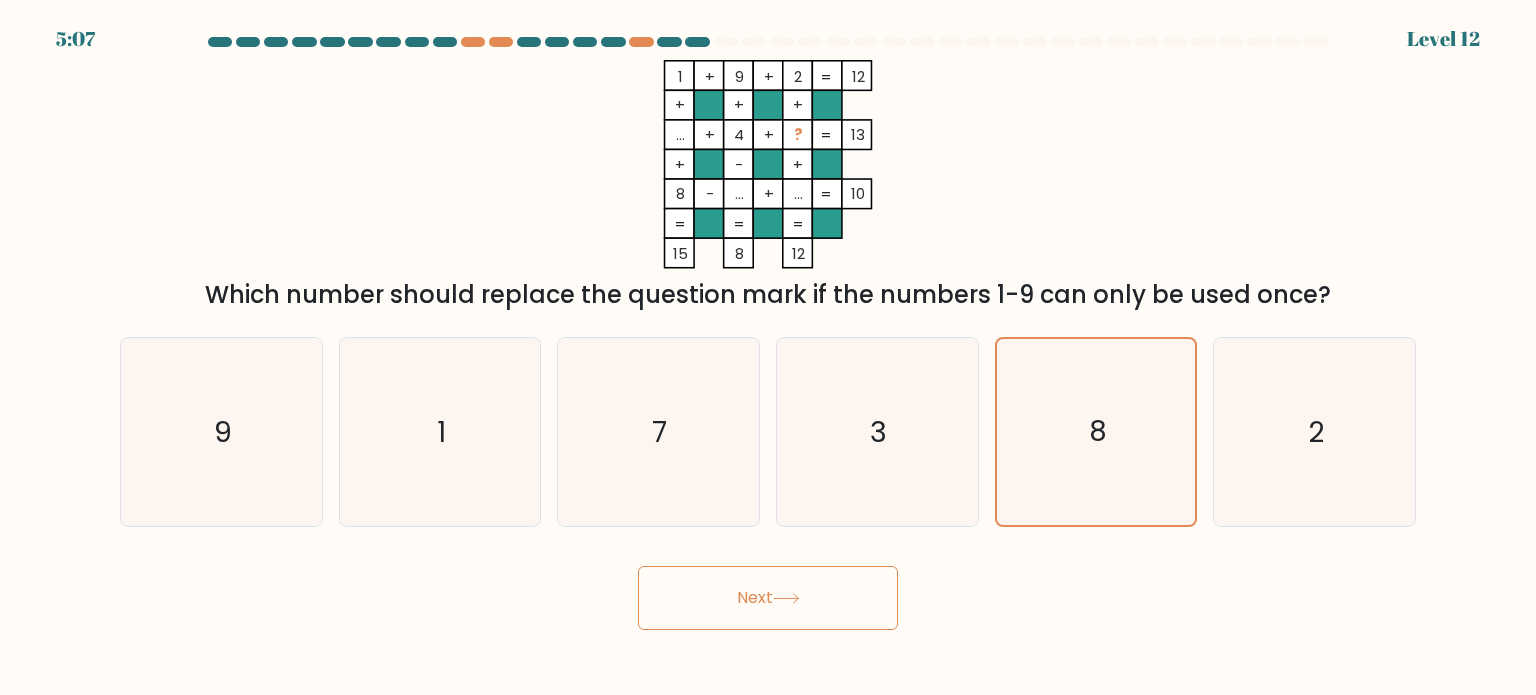 click on "Next" at bounding box center (768, 598) 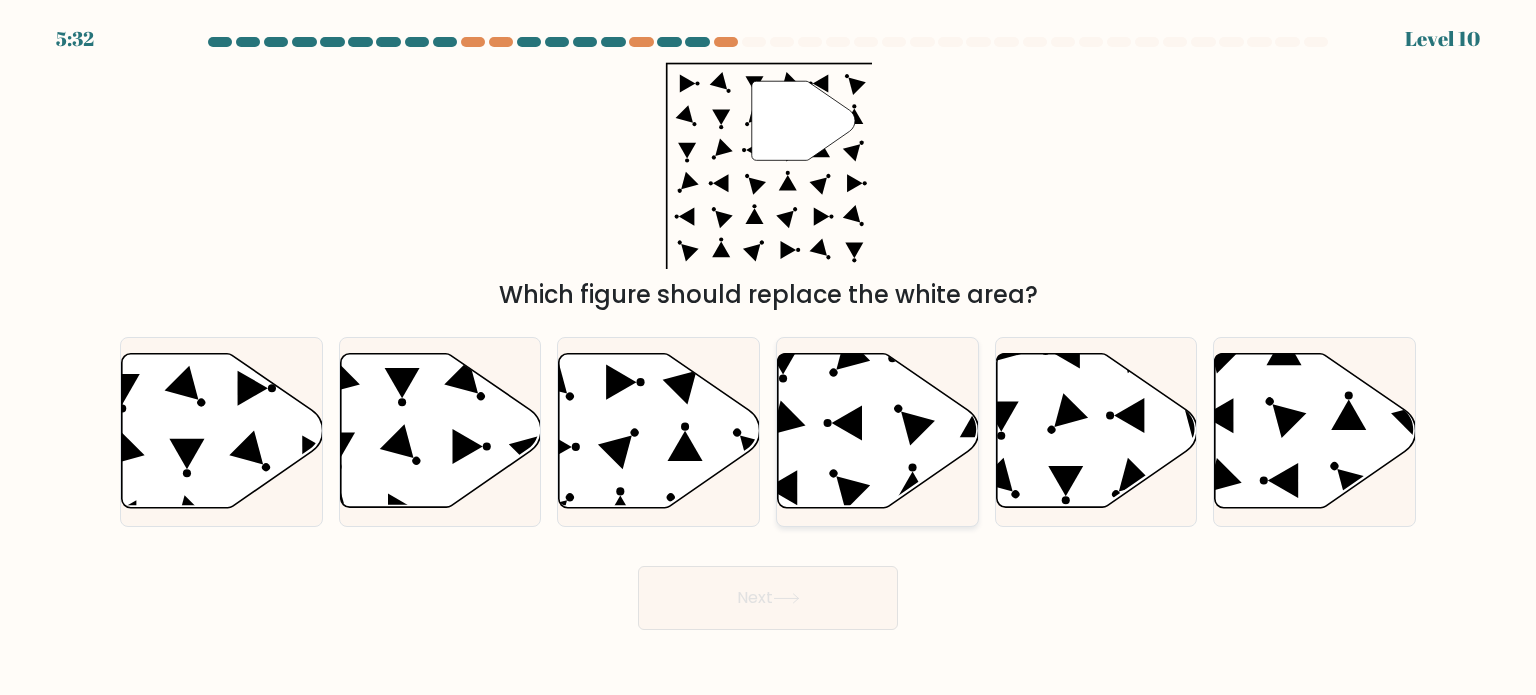 click 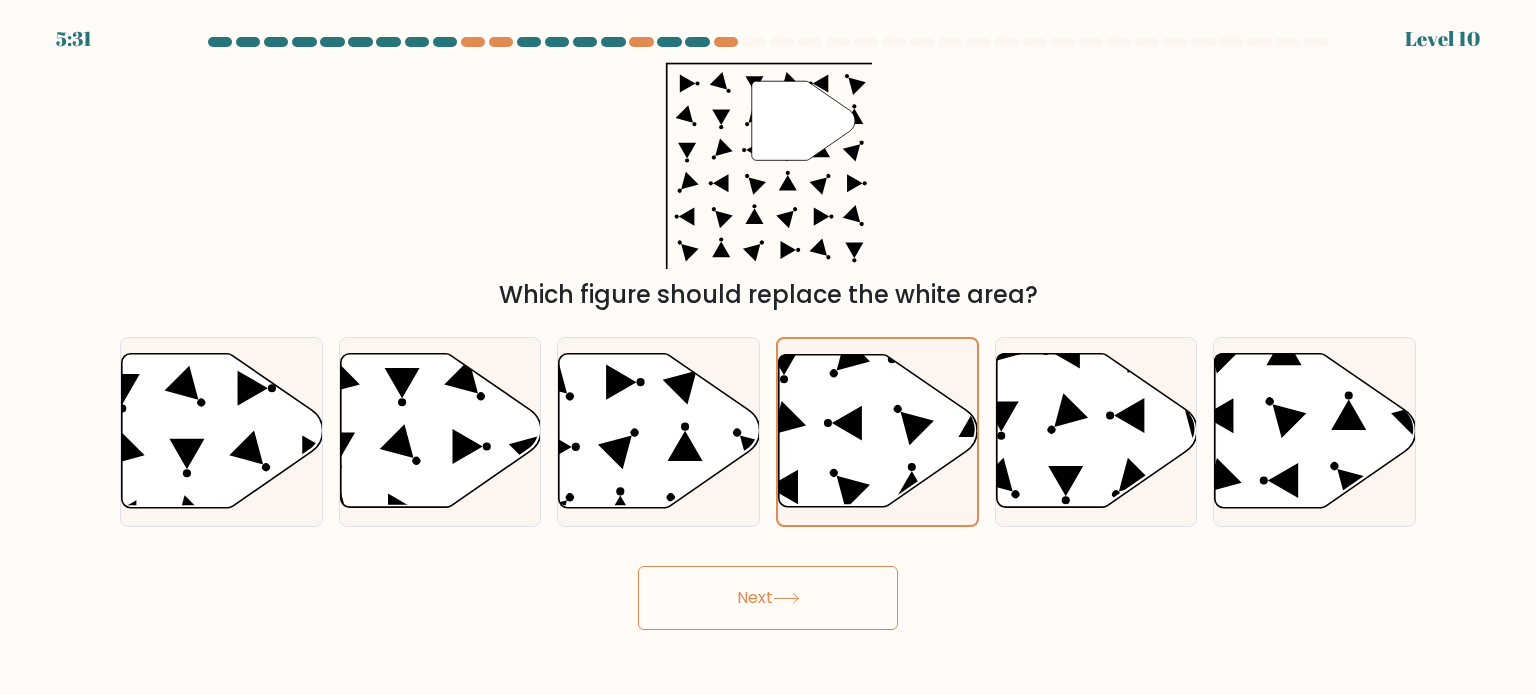 click on "Next" at bounding box center (768, 598) 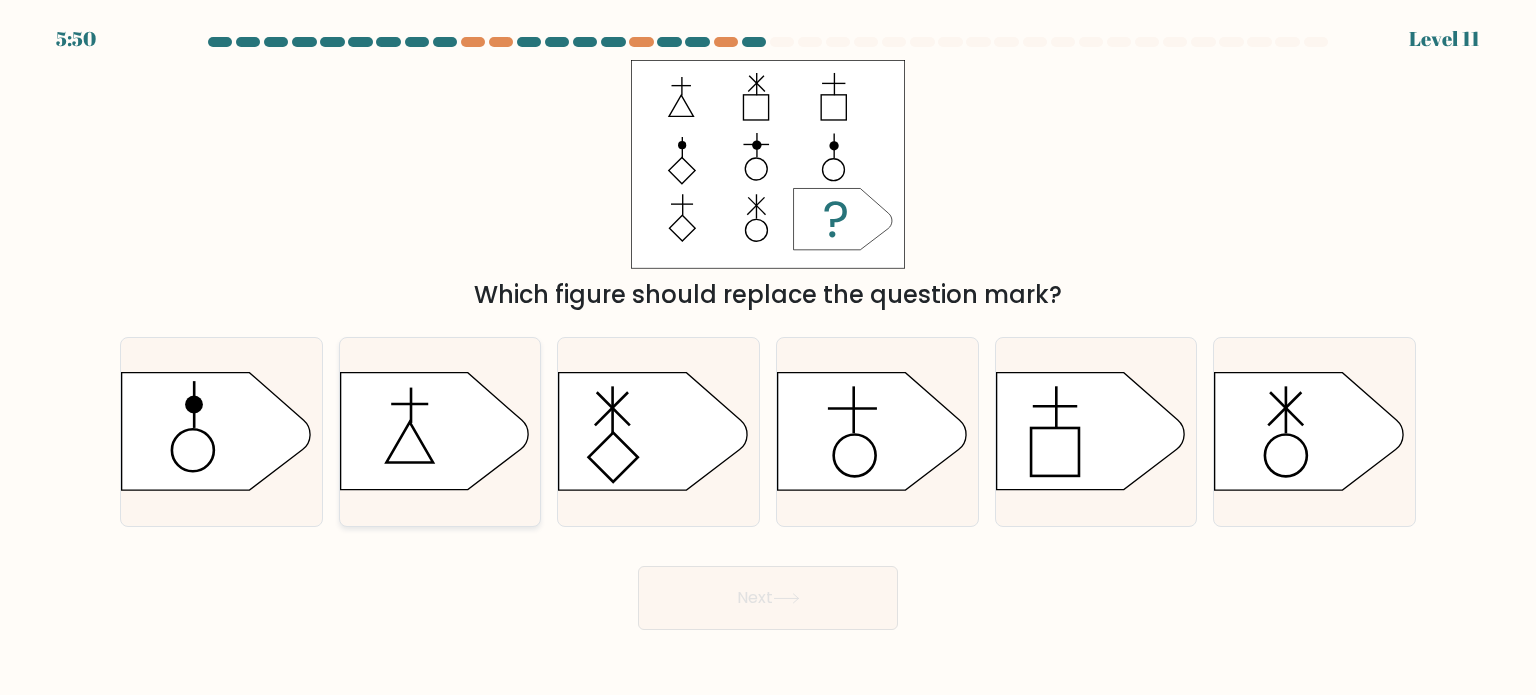 click 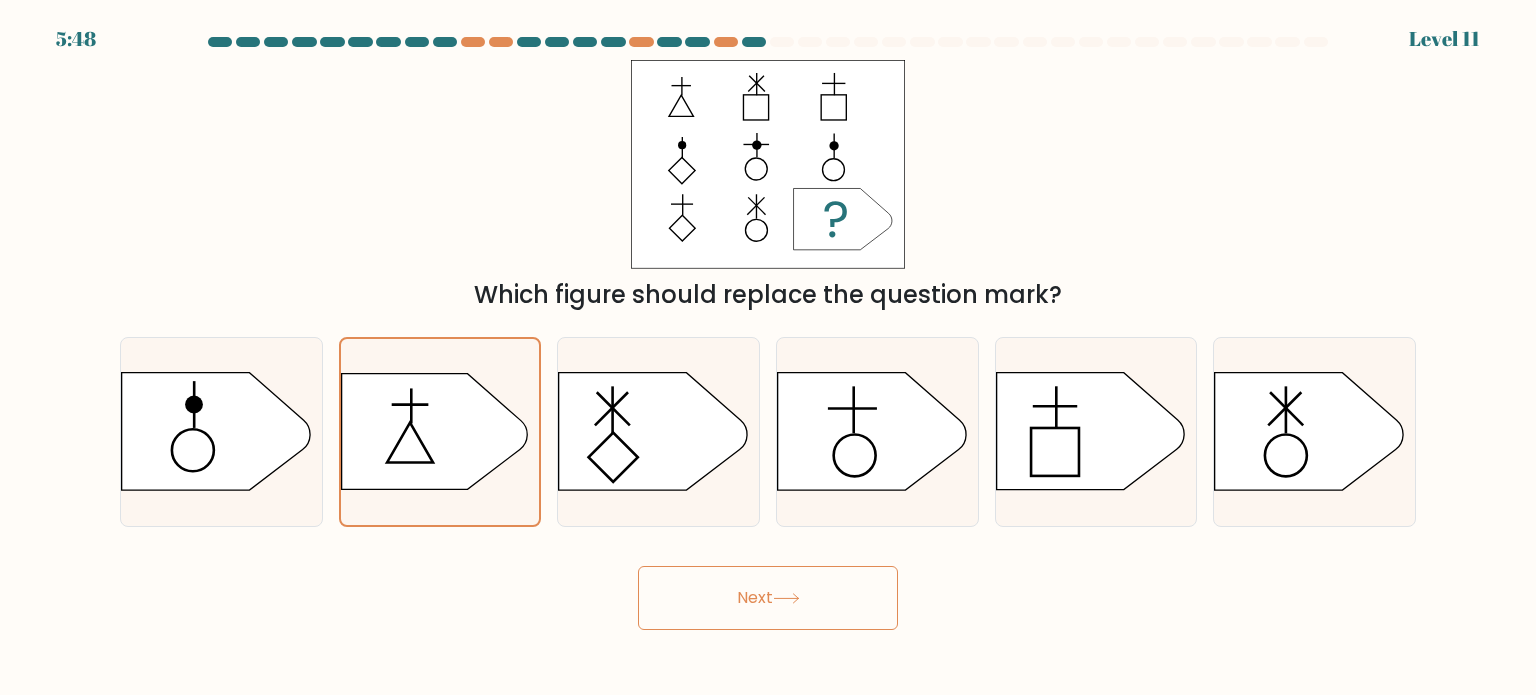 click on "Next" at bounding box center (768, 598) 